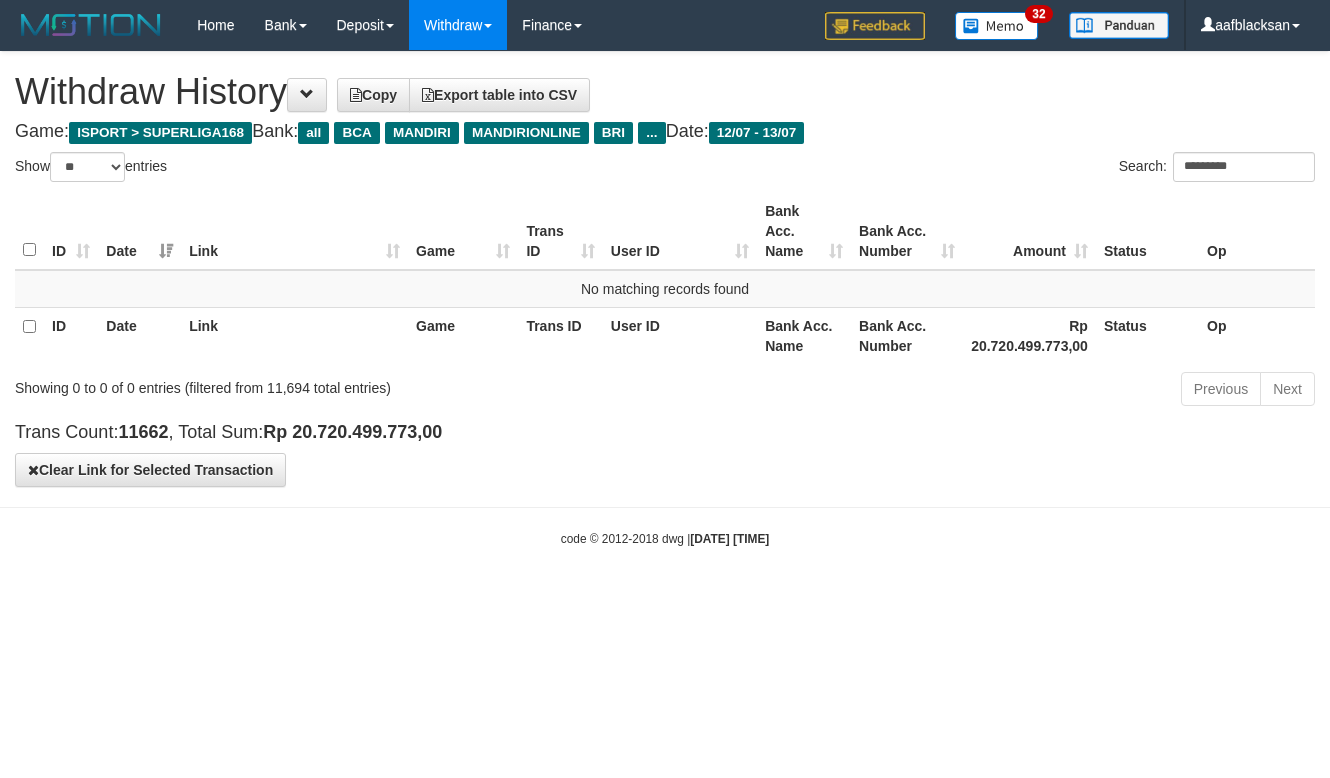 select on "**" 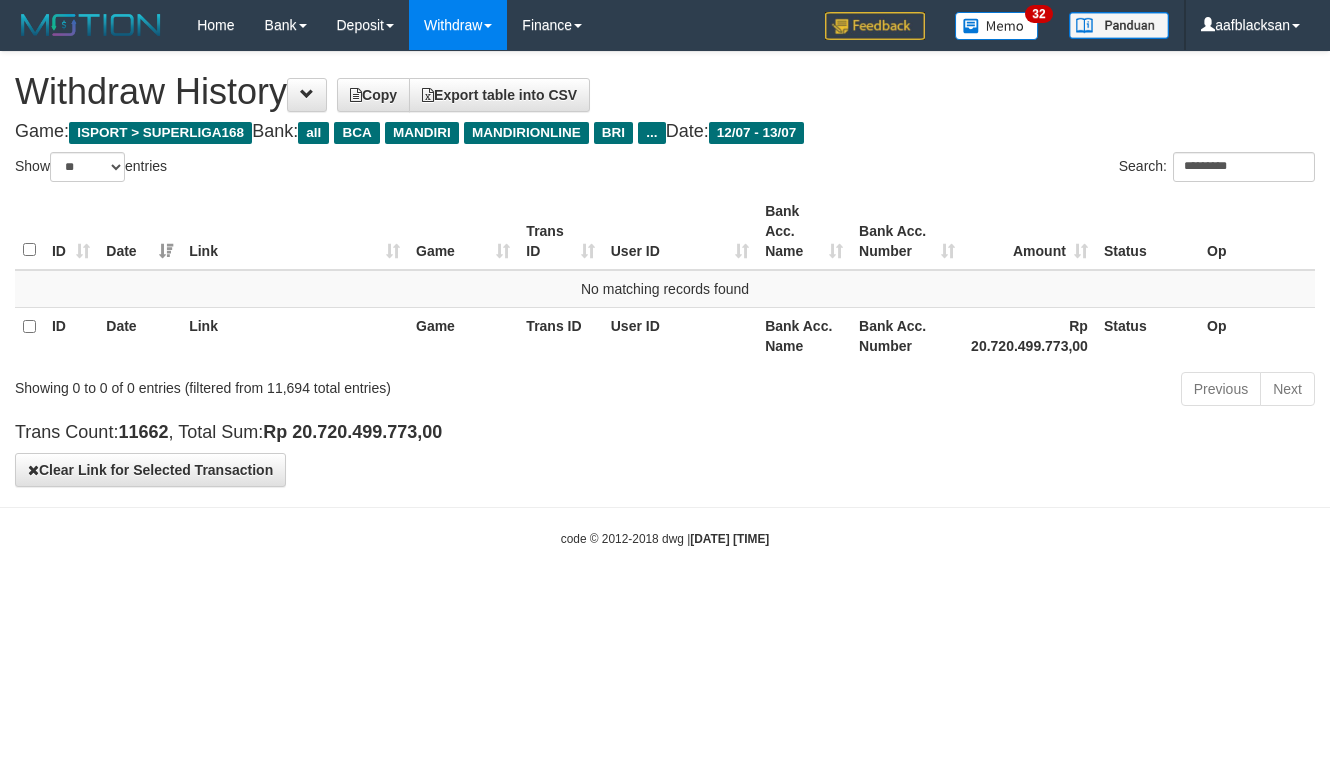 scroll, scrollTop: 0, scrollLeft: 0, axis: both 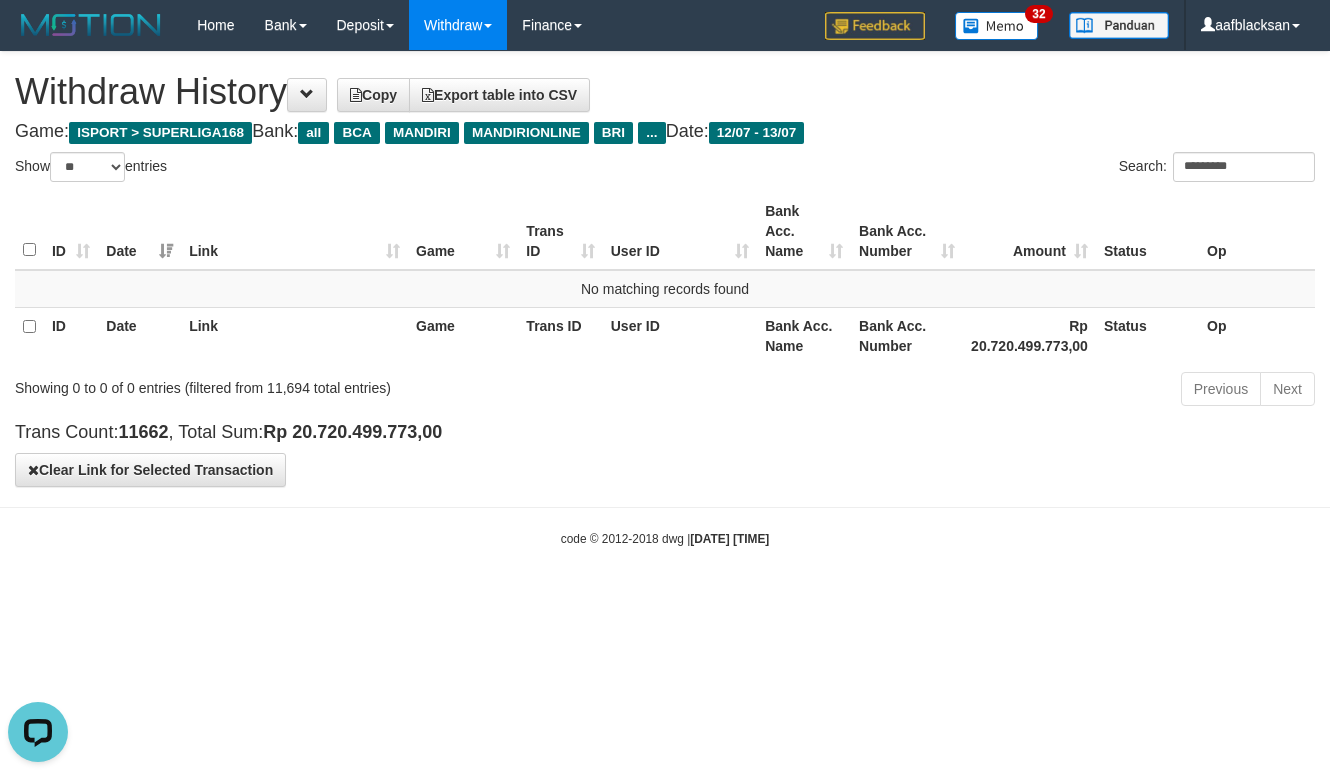 click on "*********" at bounding box center (1244, 167) 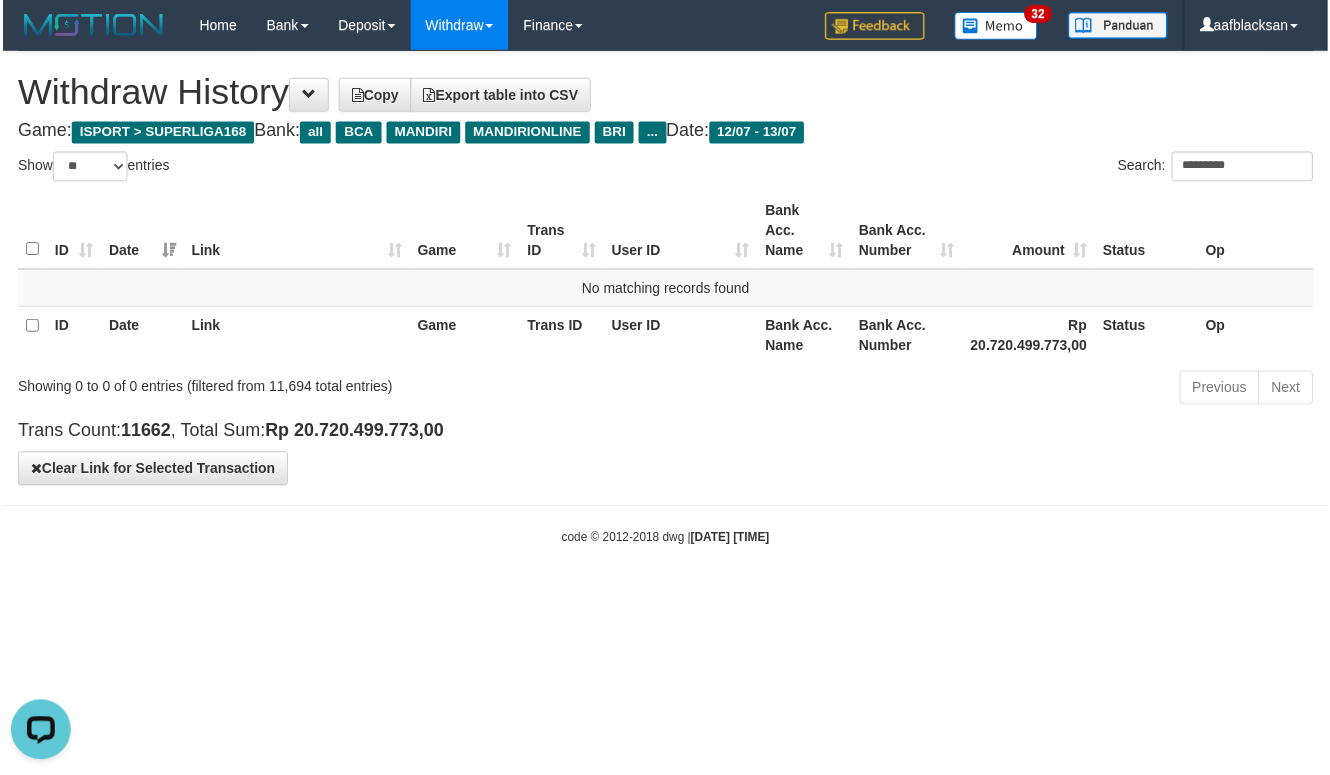 scroll, scrollTop: 0, scrollLeft: 0, axis: both 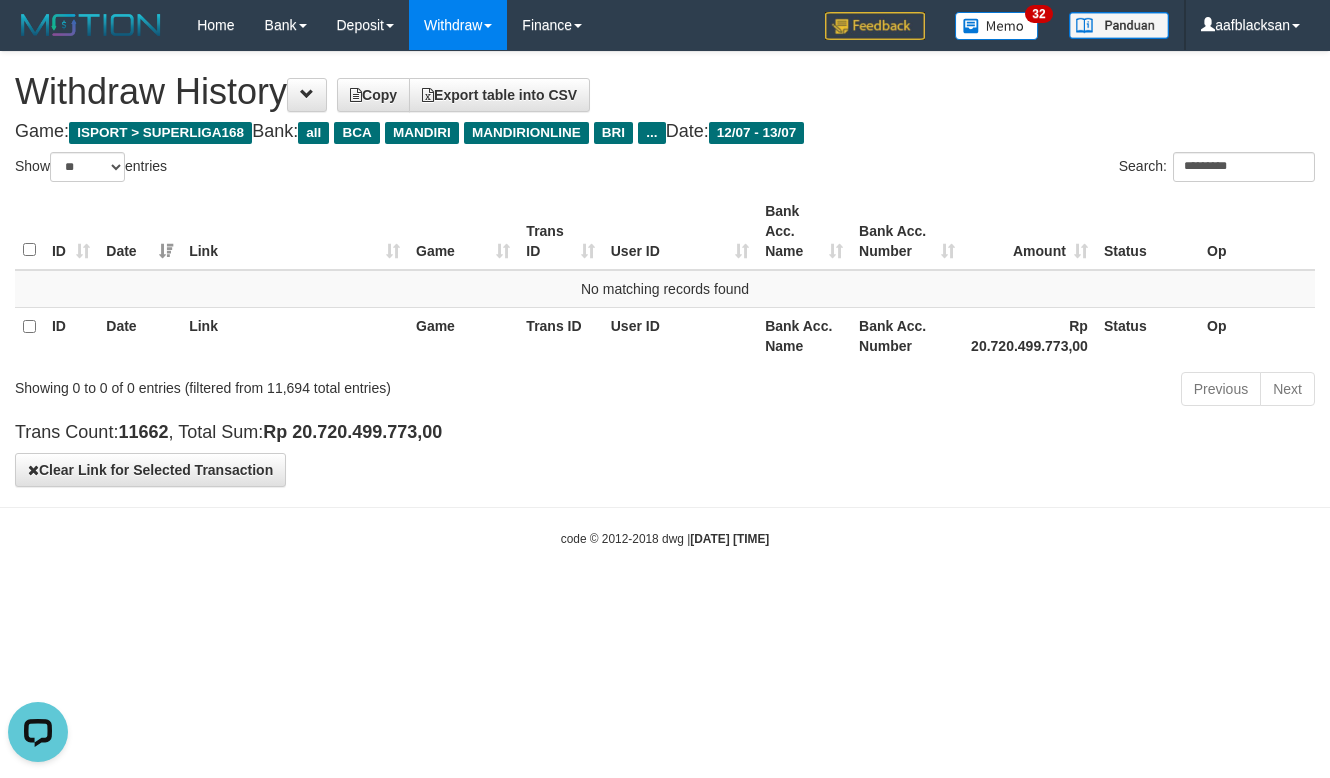 click on "*********" at bounding box center [1244, 167] 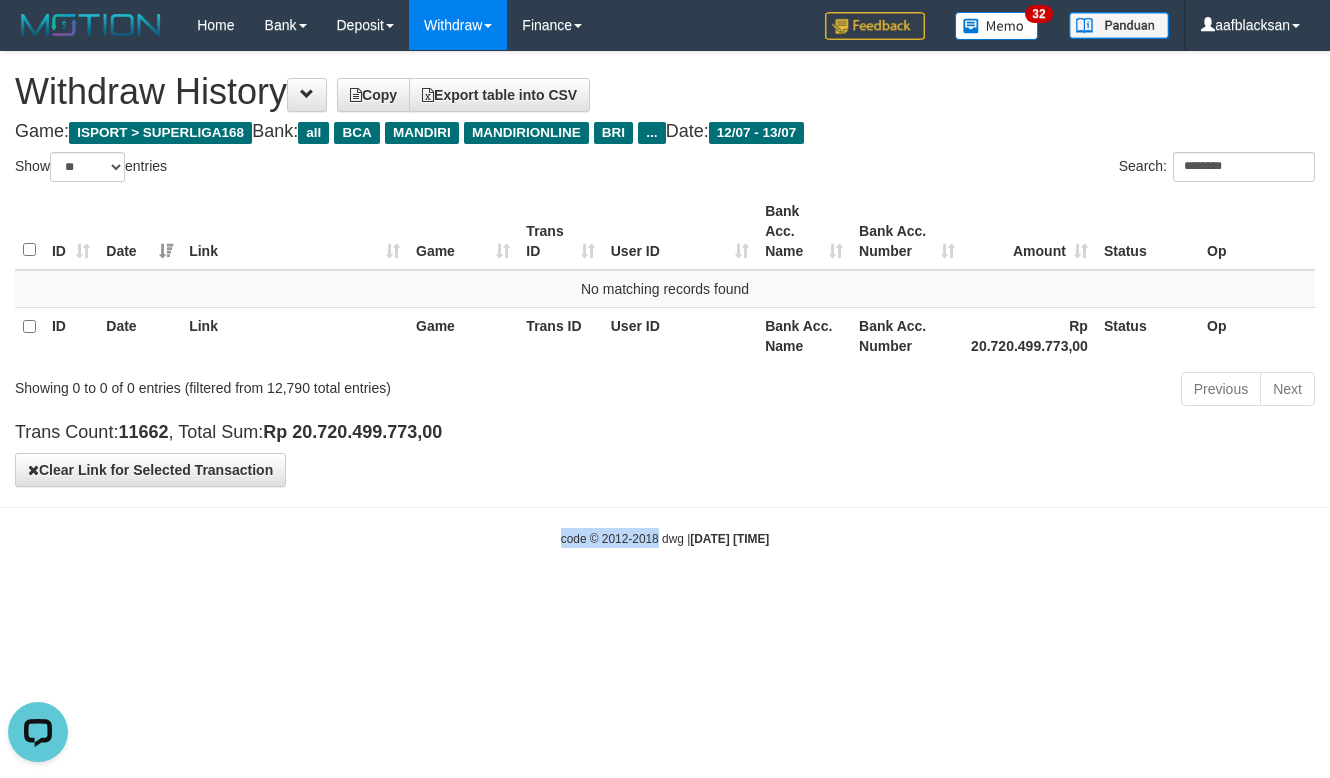 click on "Toggle navigation
Home
Bank
Mutasi Bank
Note Mutasi
Deposit
History
PGA History
Note DPS
Withdraw
WD List
Report Link
History
Finance
Financial Data" at bounding box center (665, 299) 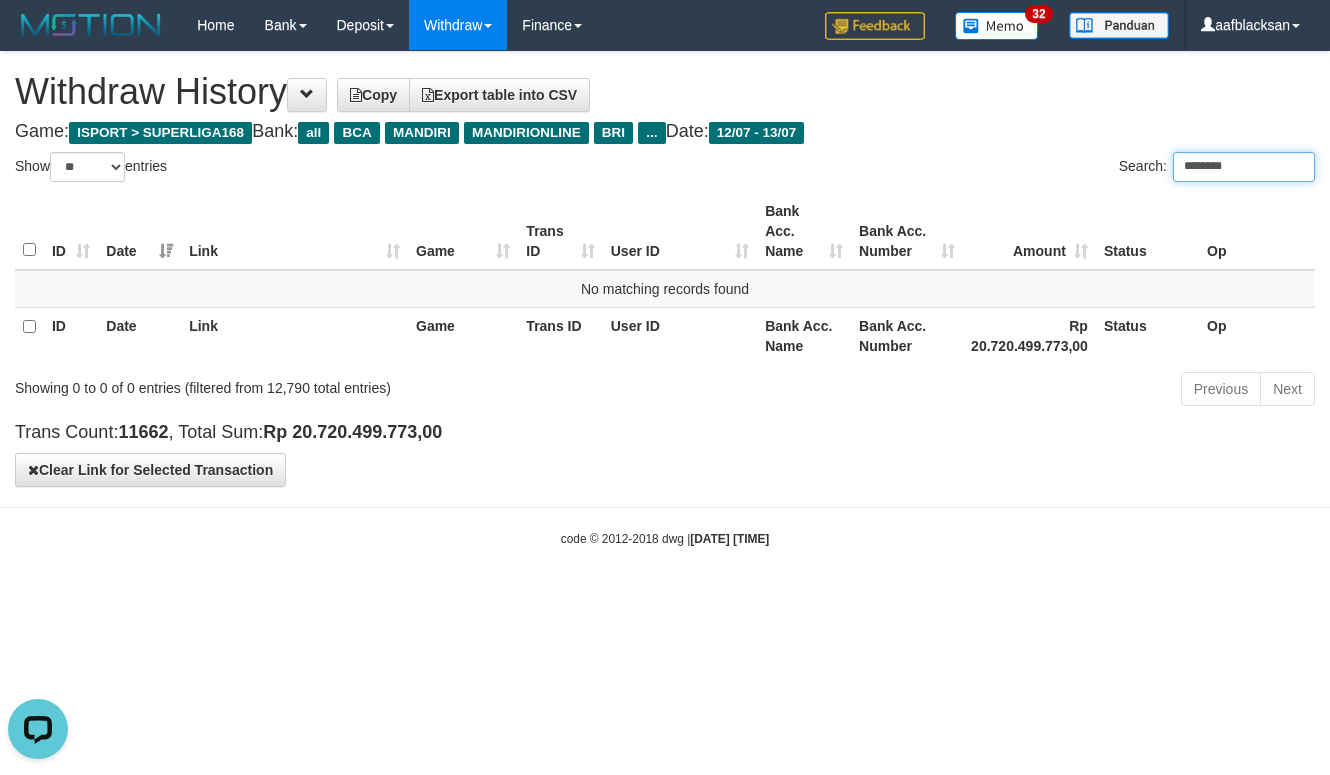 click on "********" at bounding box center [1244, 167] 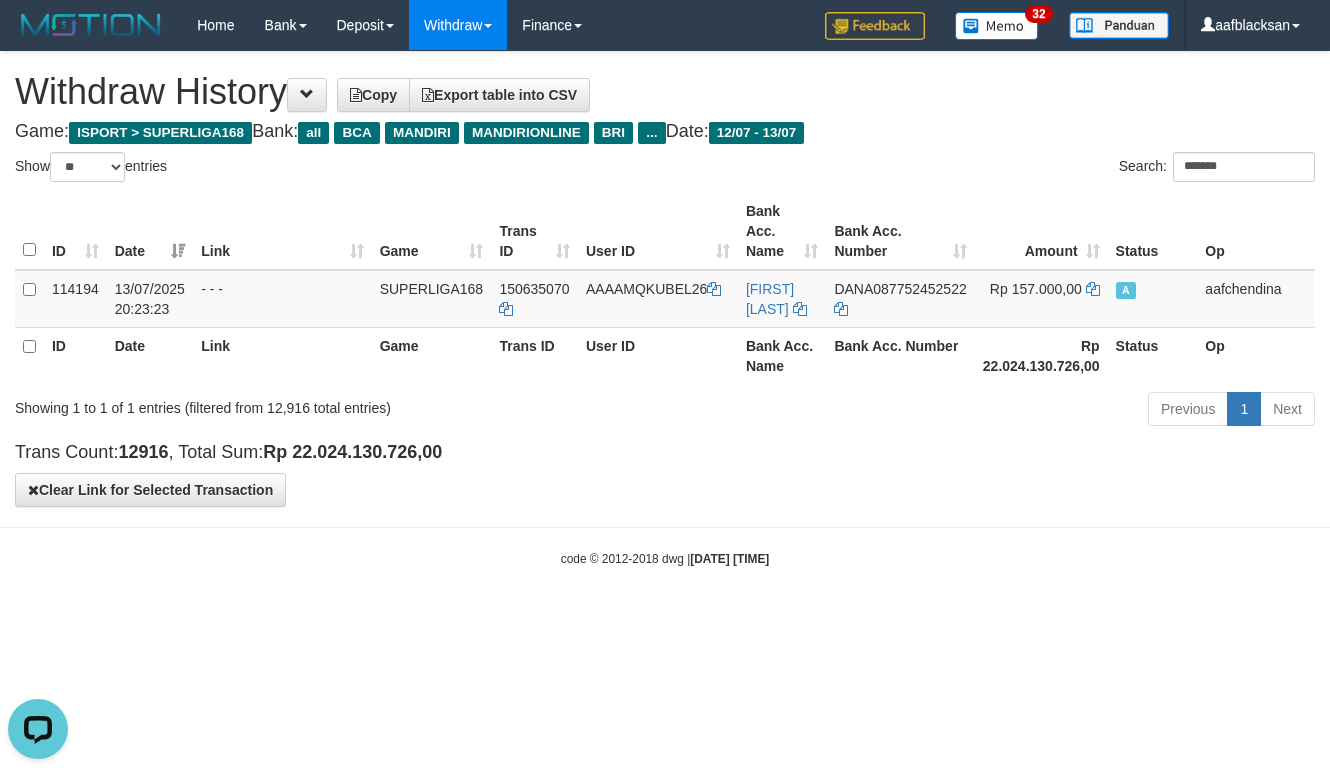 drag, startPoint x: 1013, startPoint y: 578, endPoint x: 877, endPoint y: 547, distance: 139.48836 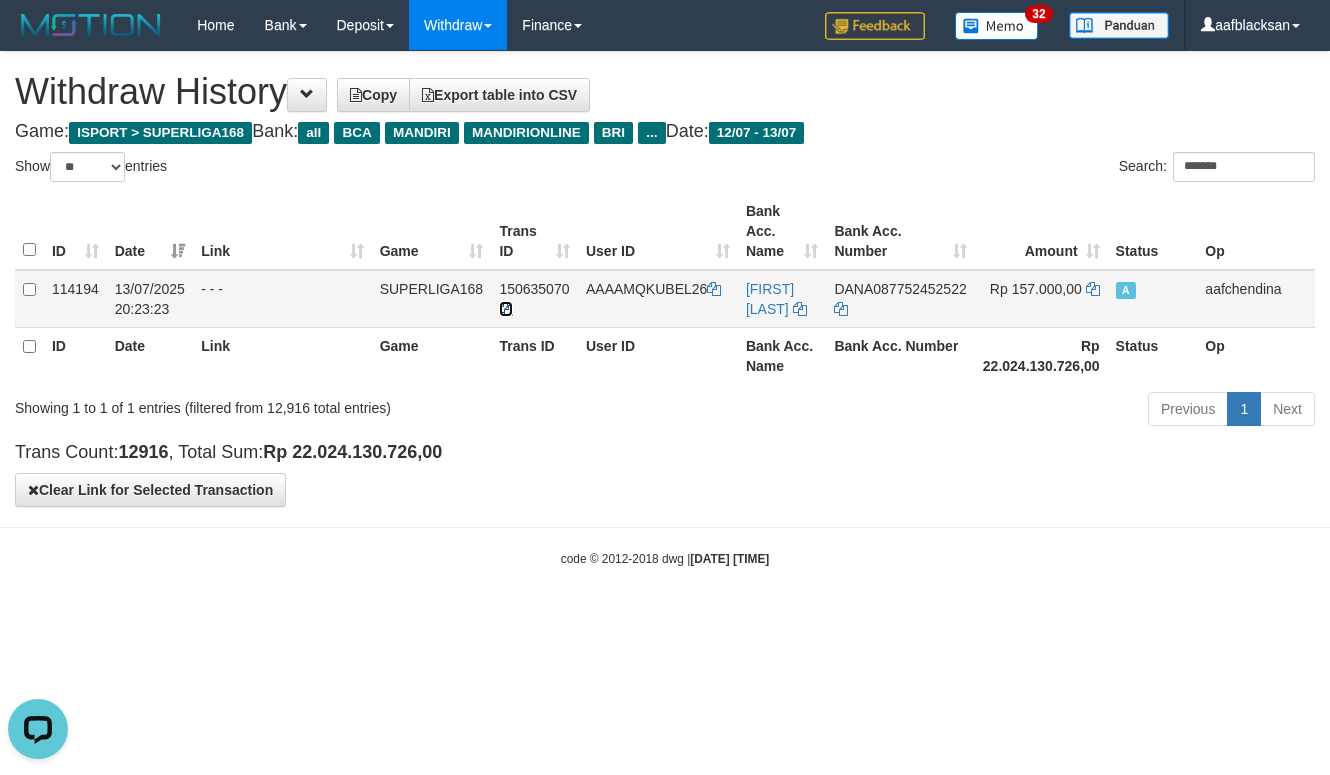 click at bounding box center (506, 309) 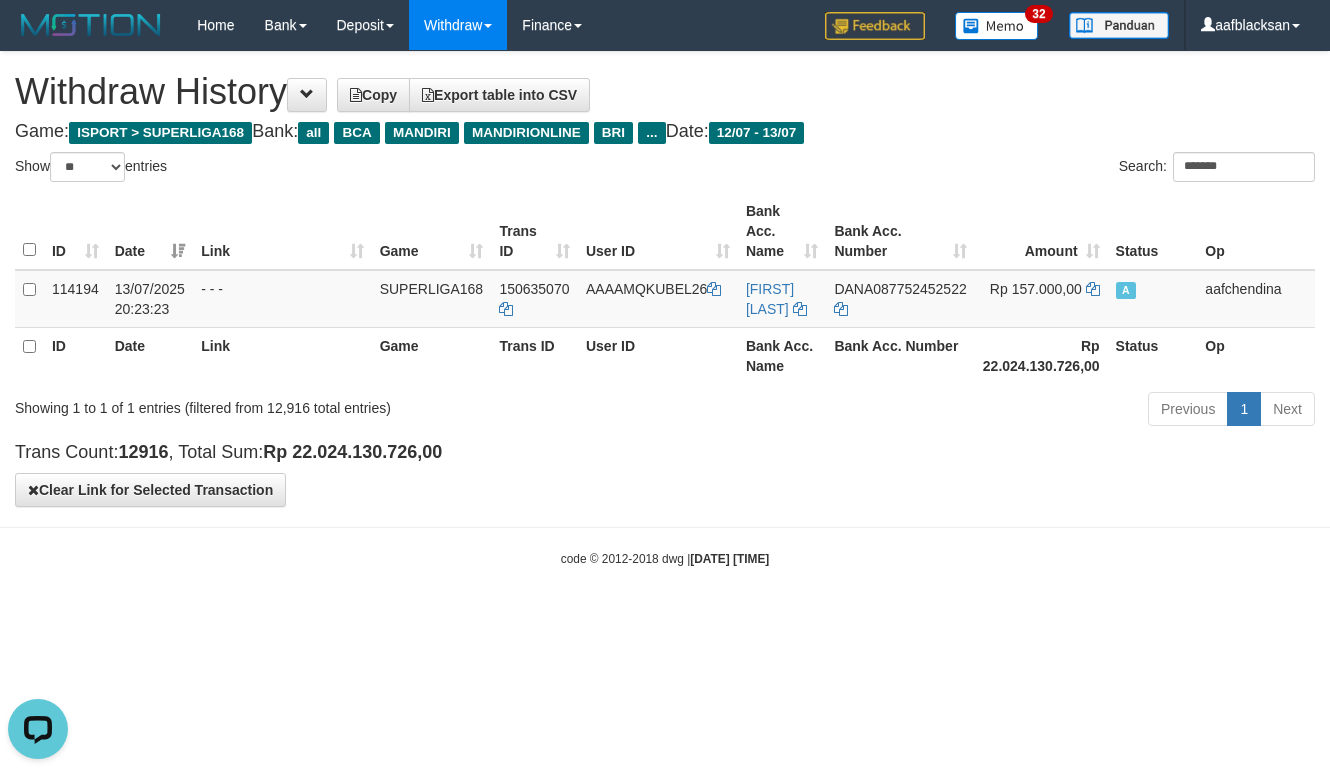 click on "Search: *******" at bounding box center (997, 169) 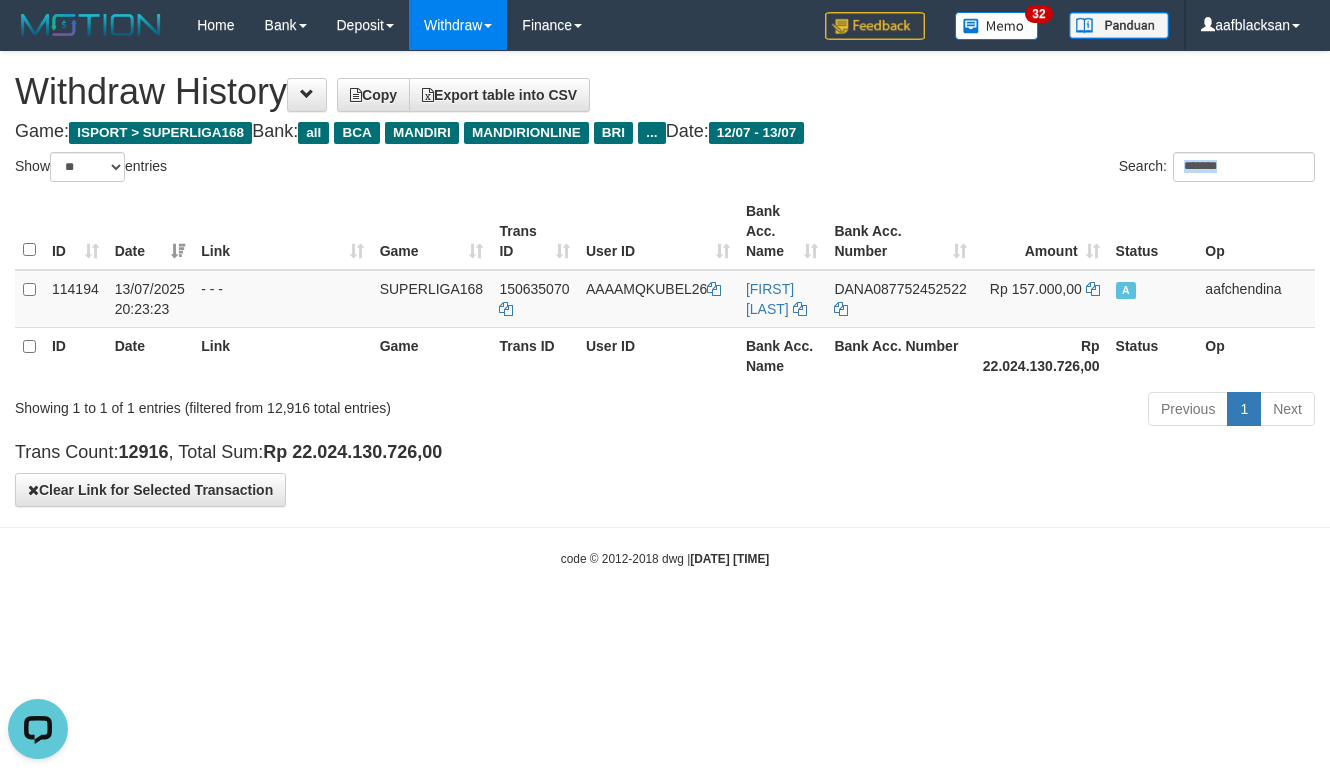 click on "Search: *******" at bounding box center (997, 169) 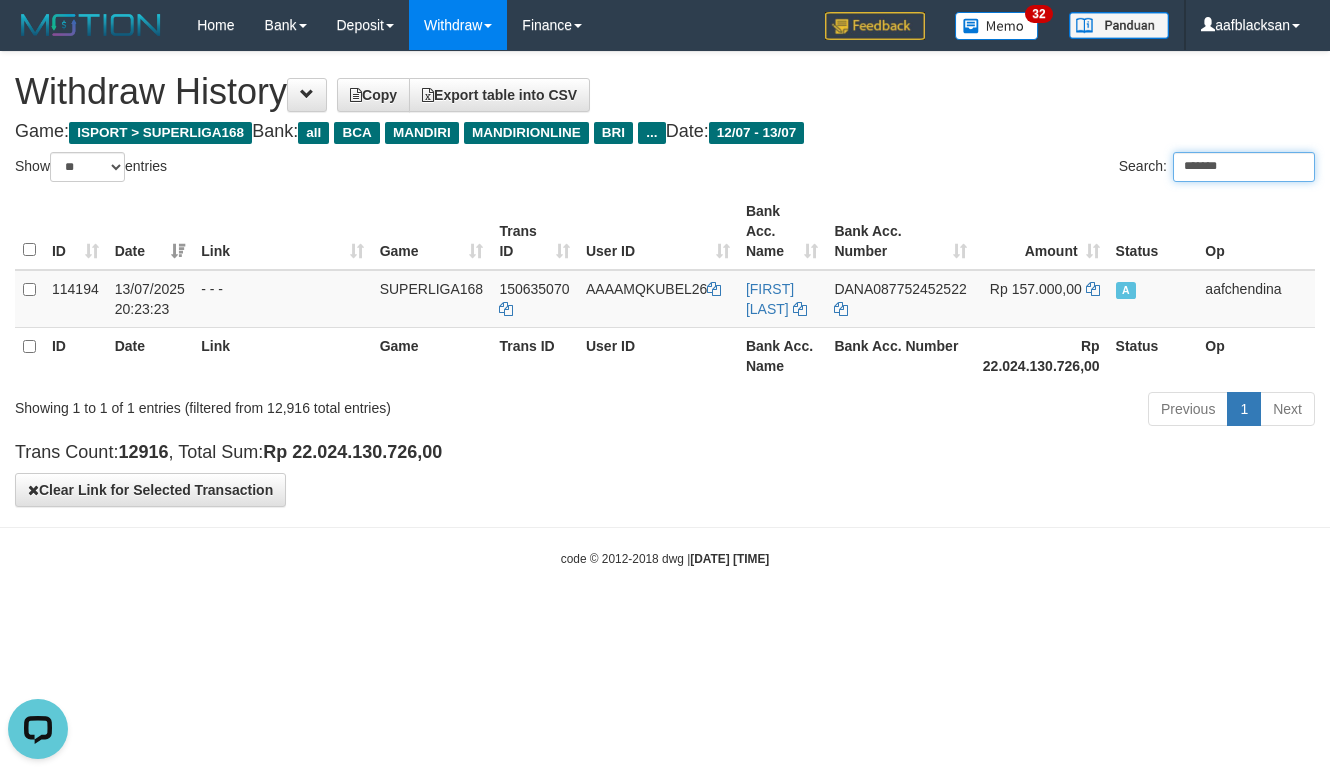 click on "*******" at bounding box center [1244, 167] 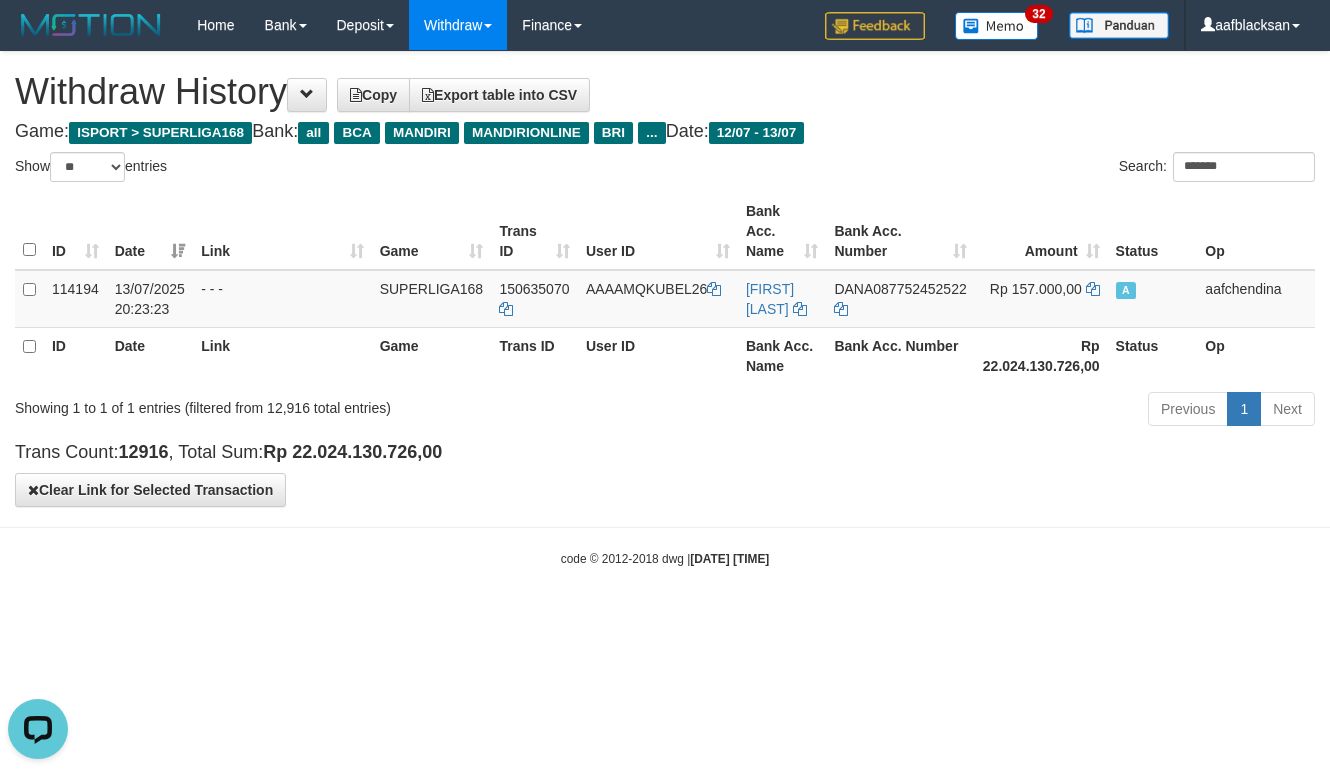 drag, startPoint x: 892, startPoint y: 588, endPoint x: 948, endPoint y: 507, distance: 98.47334 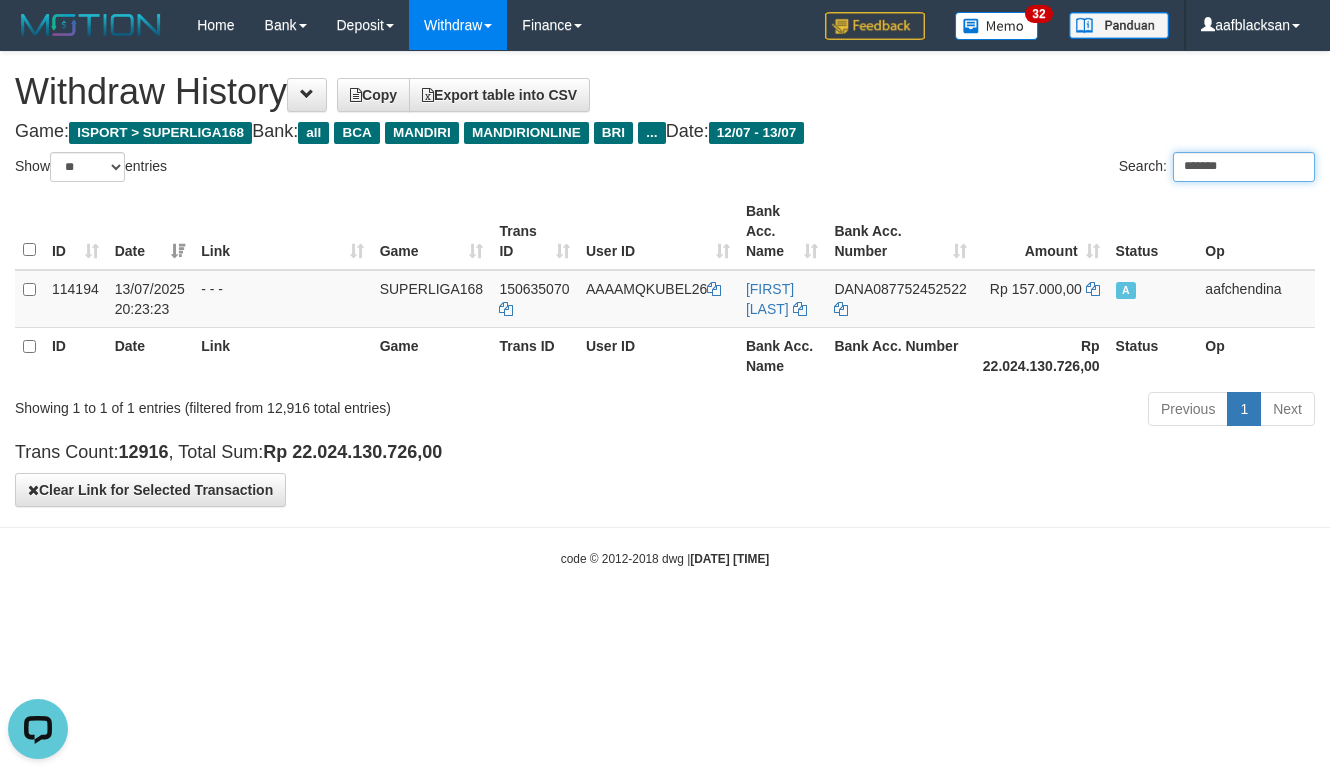 click on "*******" at bounding box center [1244, 167] 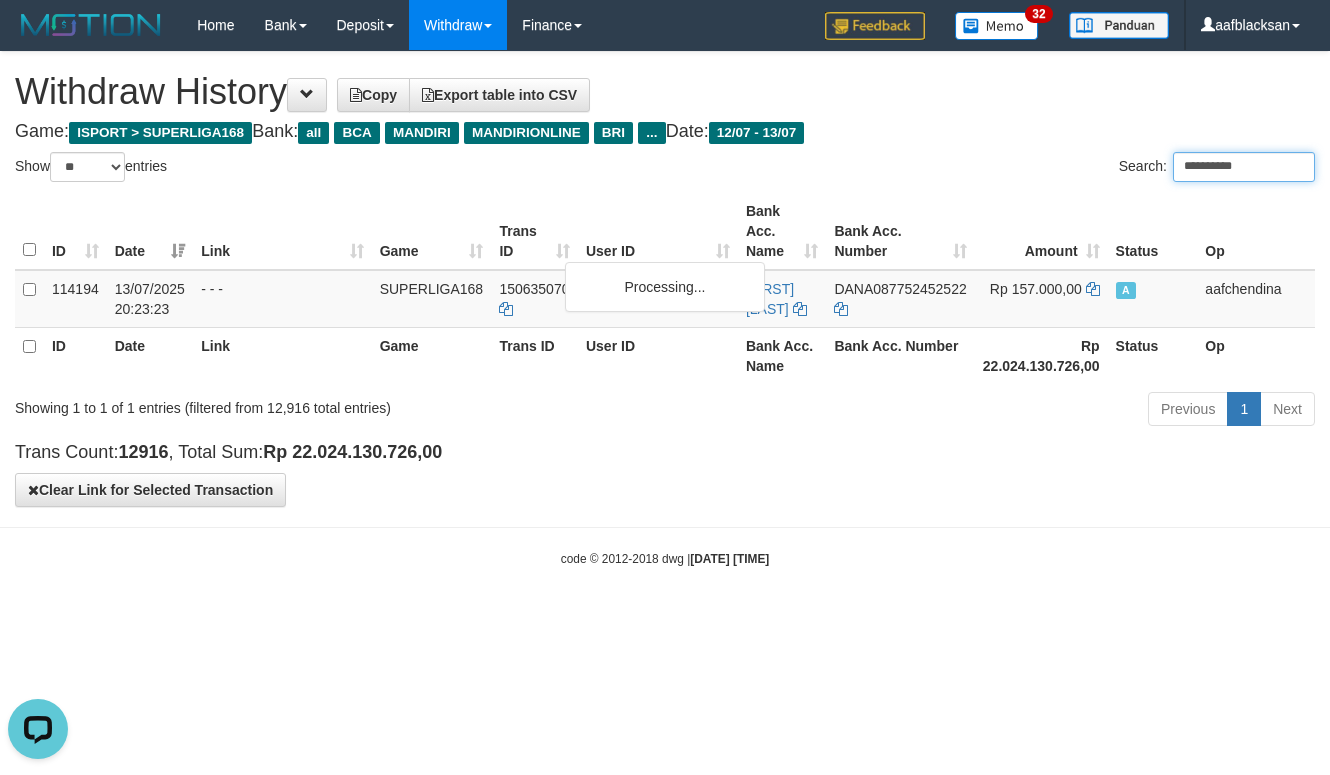 type on "**********" 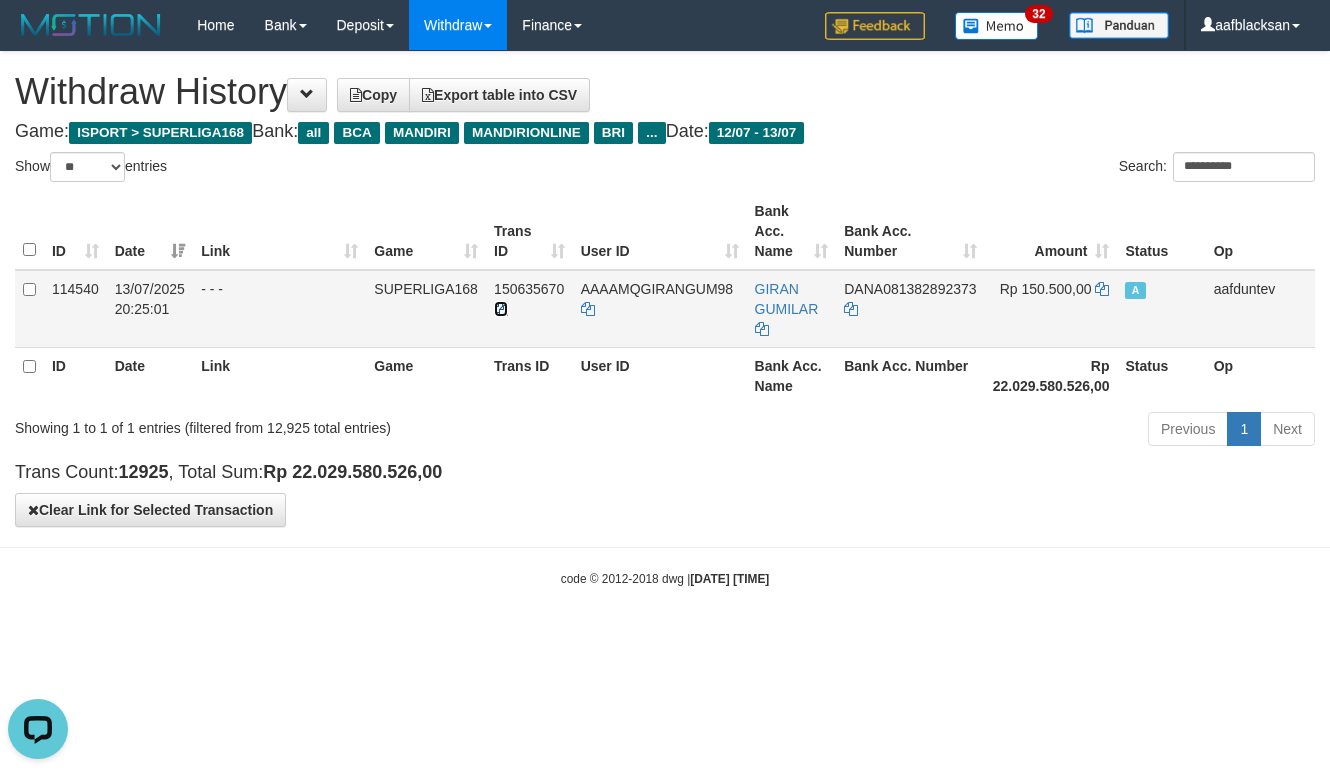 click at bounding box center (501, 309) 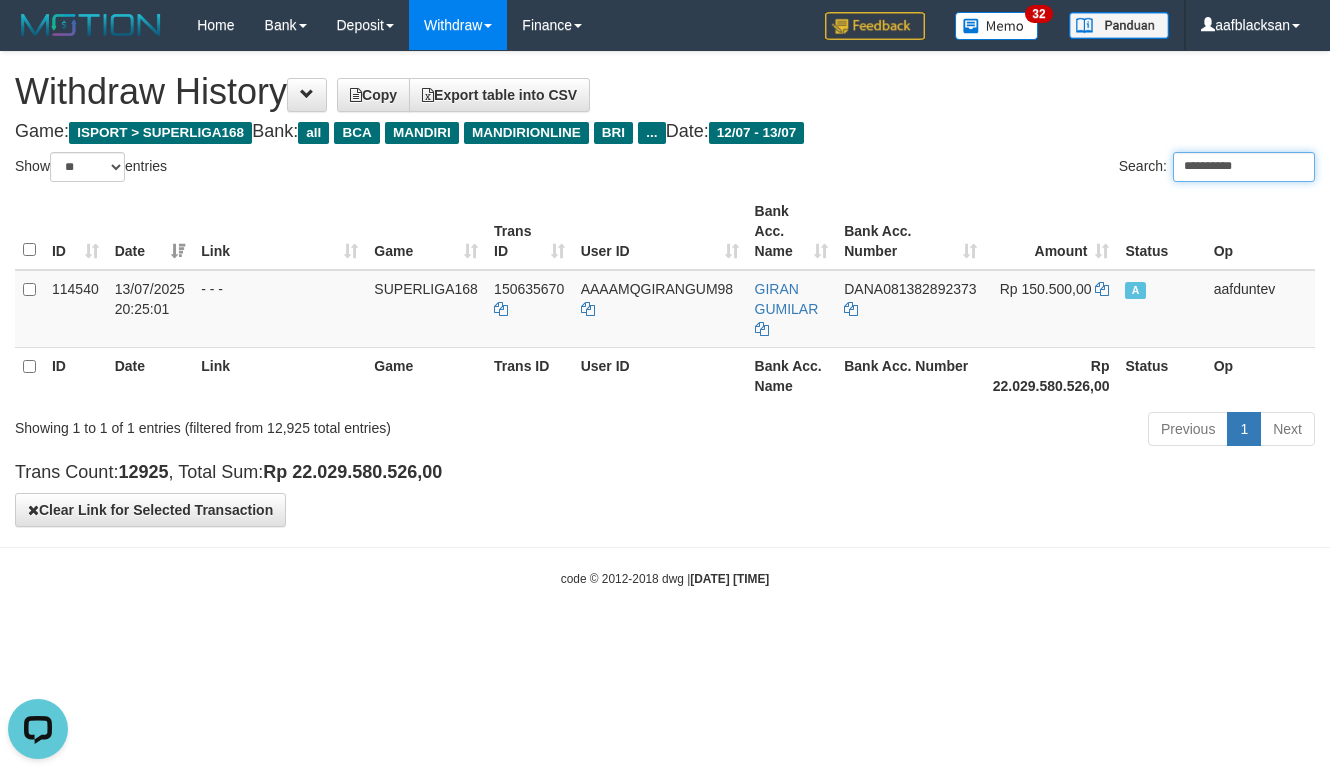 click on "**********" at bounding box center [1244, 167] 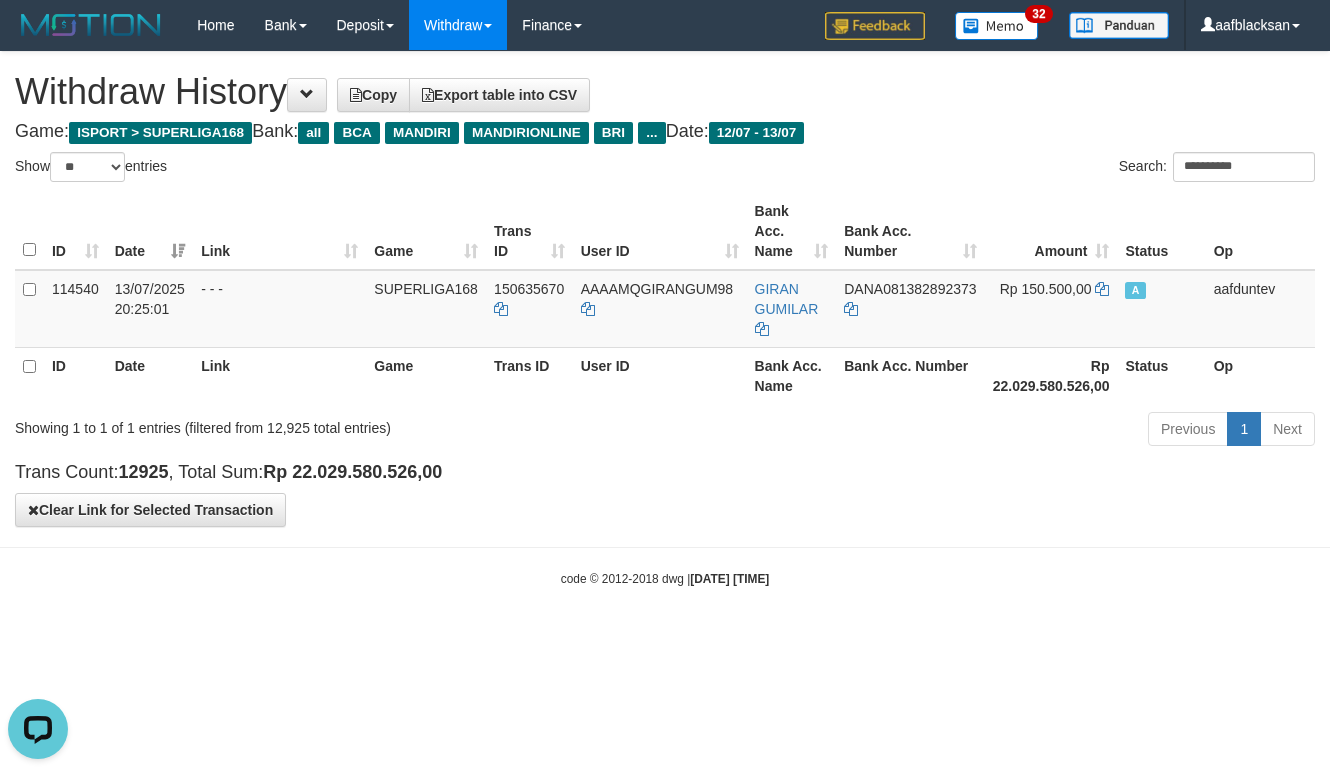click on "Toggle navigation
Home
Bank
Mutasi Bank
Note Mutasi
Deposit
History
PGA History
Note DPS
Withdraw
WD List
Report Link
History
Finance
Financial Data" at bounding box center [665, 319] 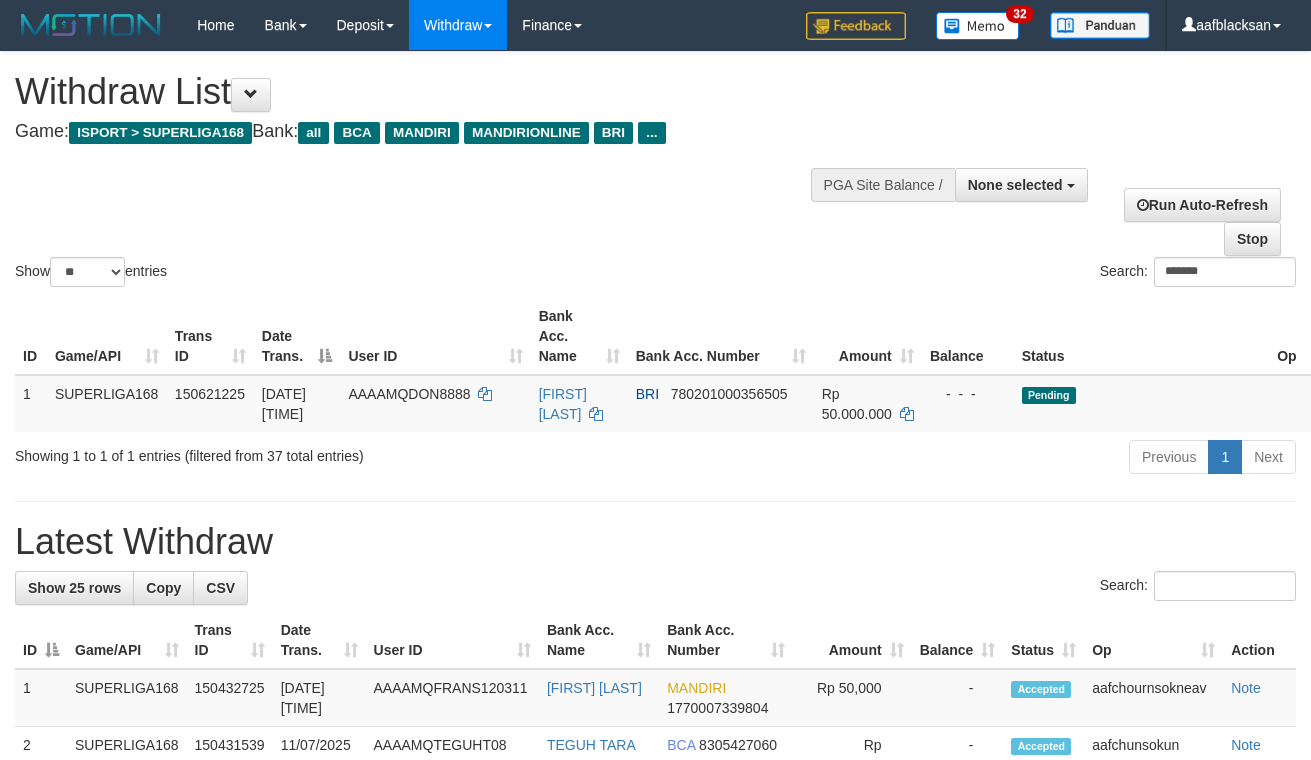select 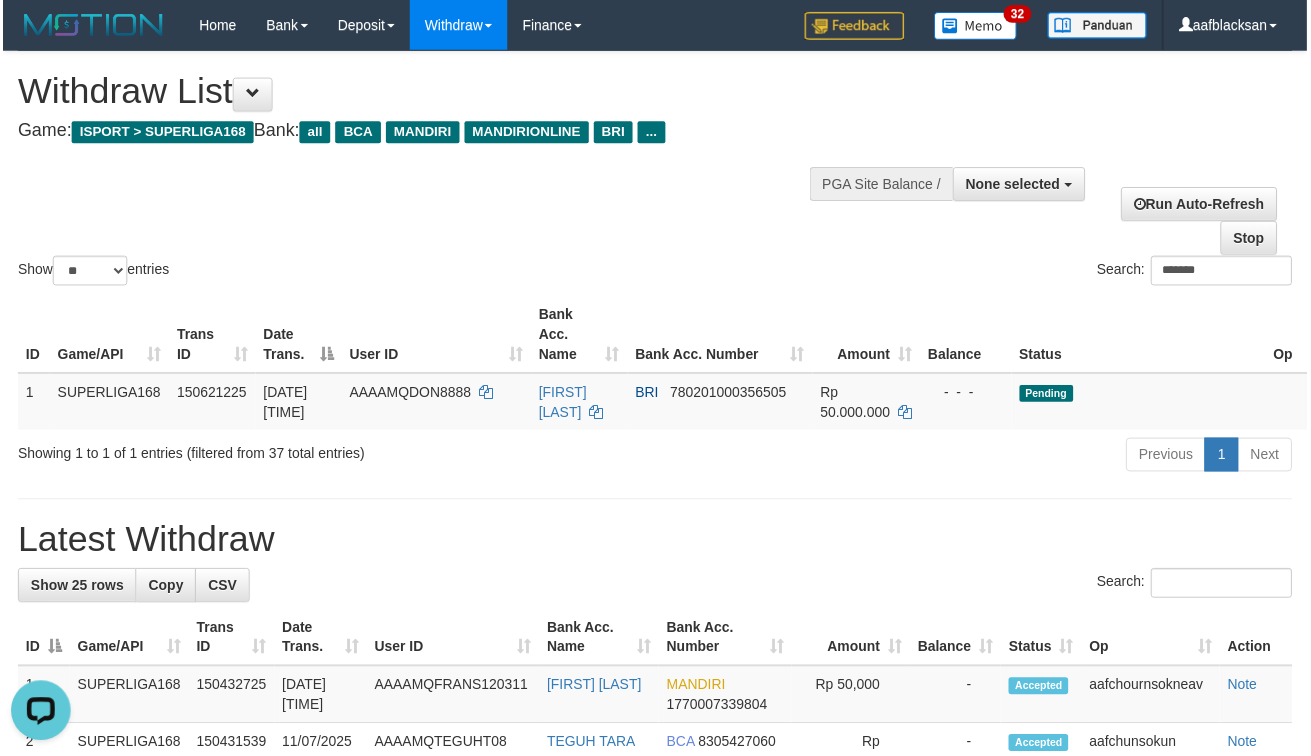 scroll, scrollTop: 0, scrollLeft: 0, axis: both 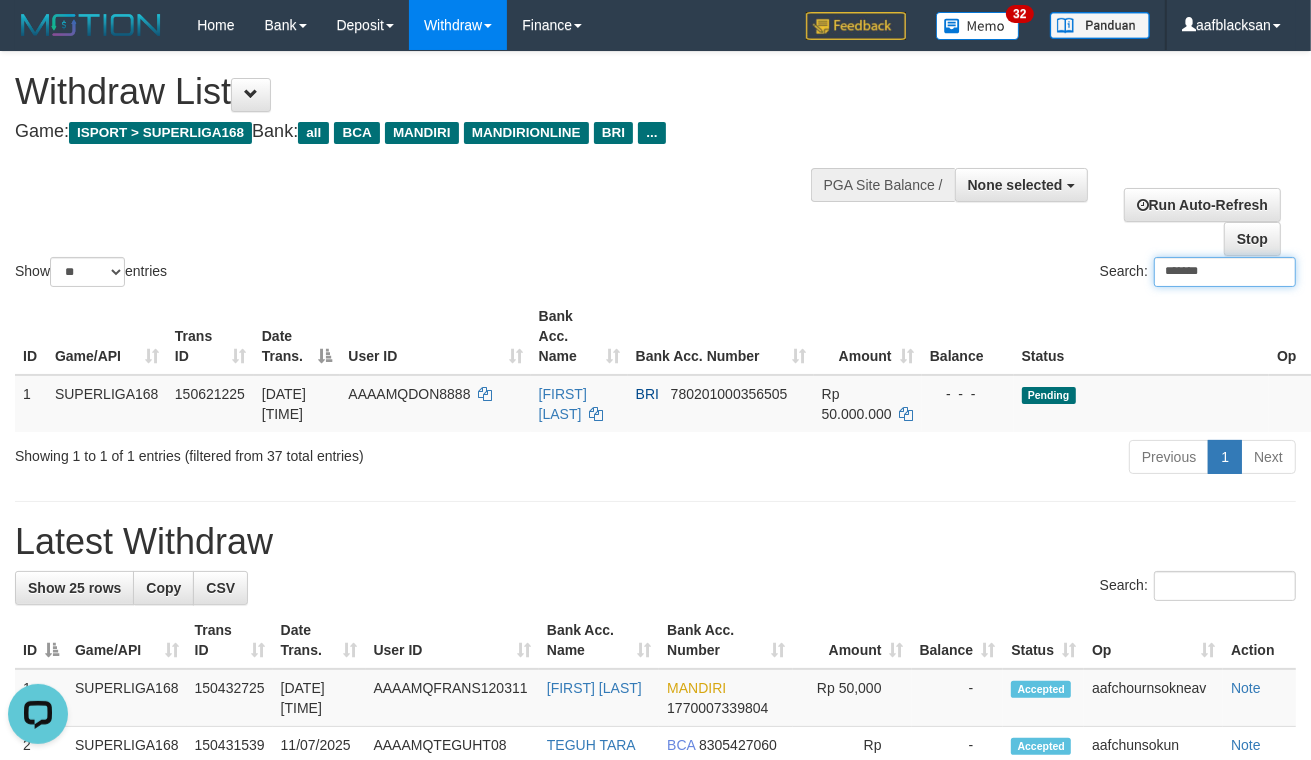 click on "*******" at bounding box center (1225, 272) 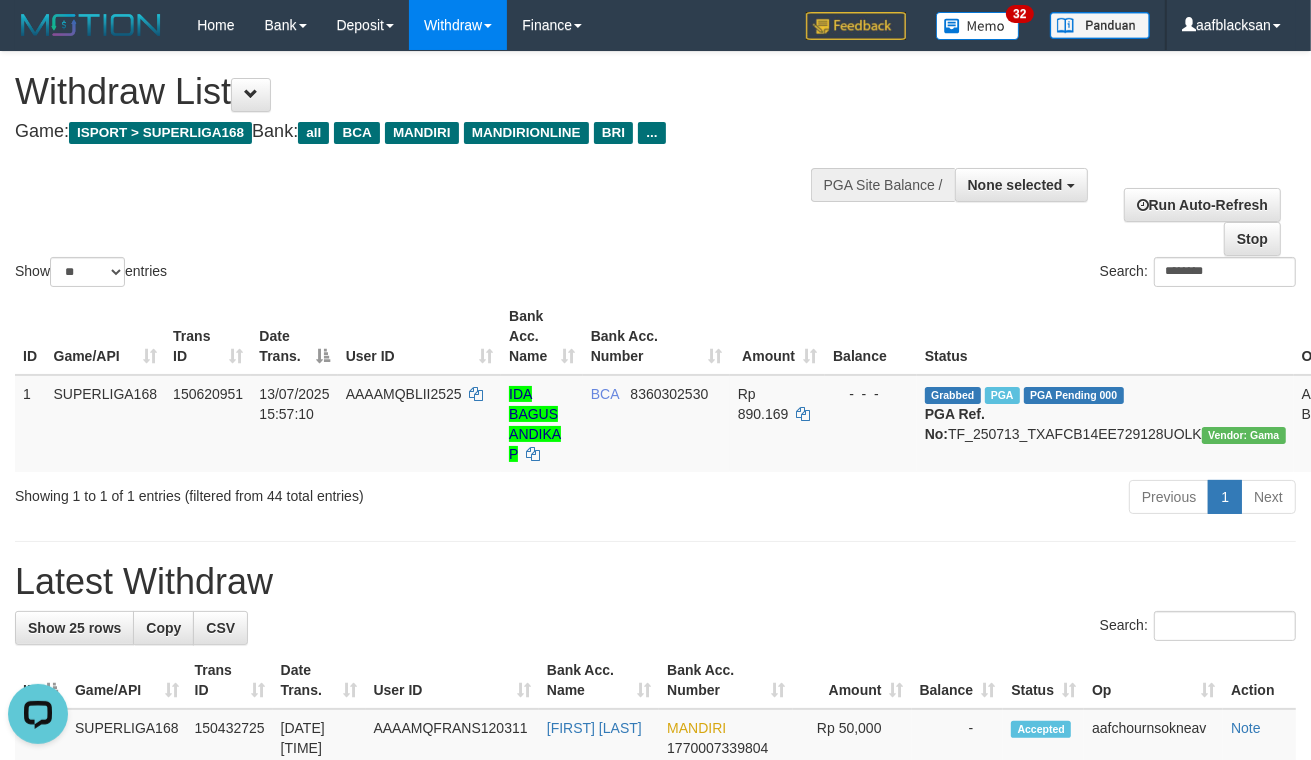 click on "**********" at bounding box center [655, 1160] 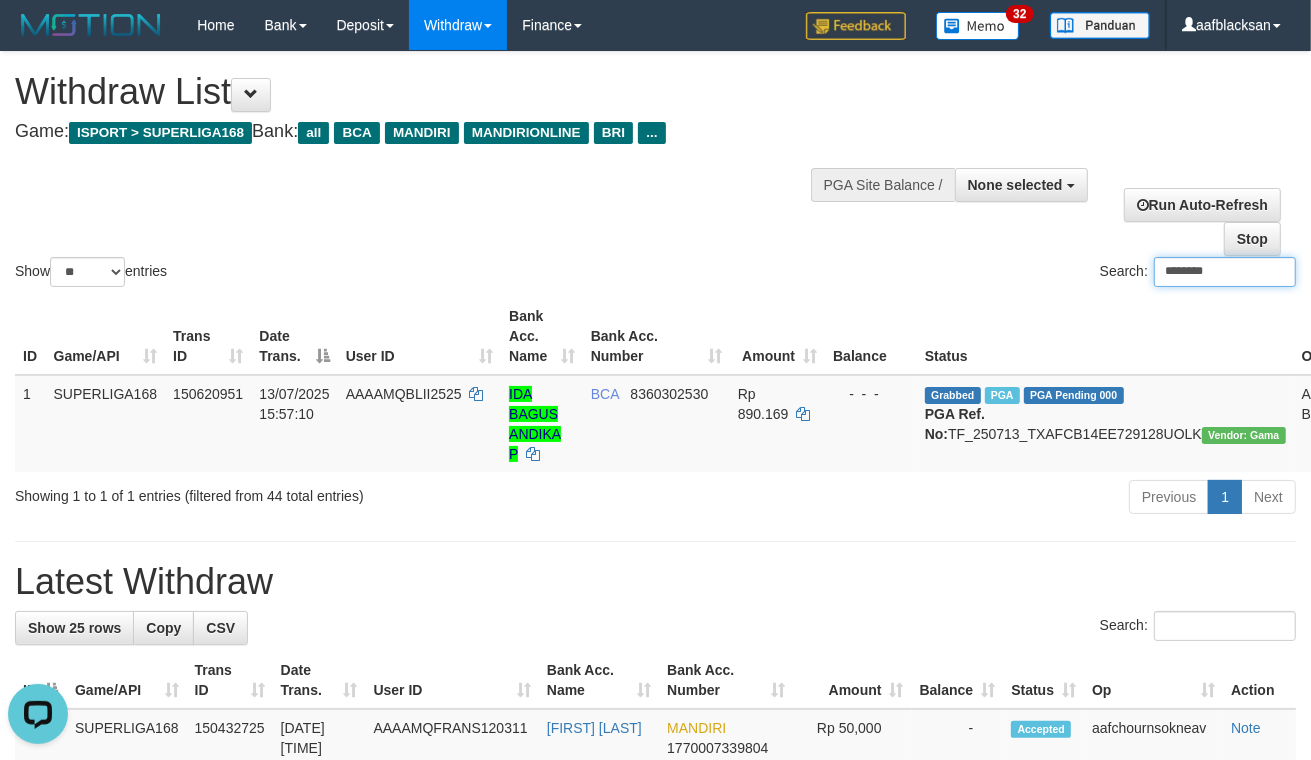 click on "********" at bounding box center [1225, 272] 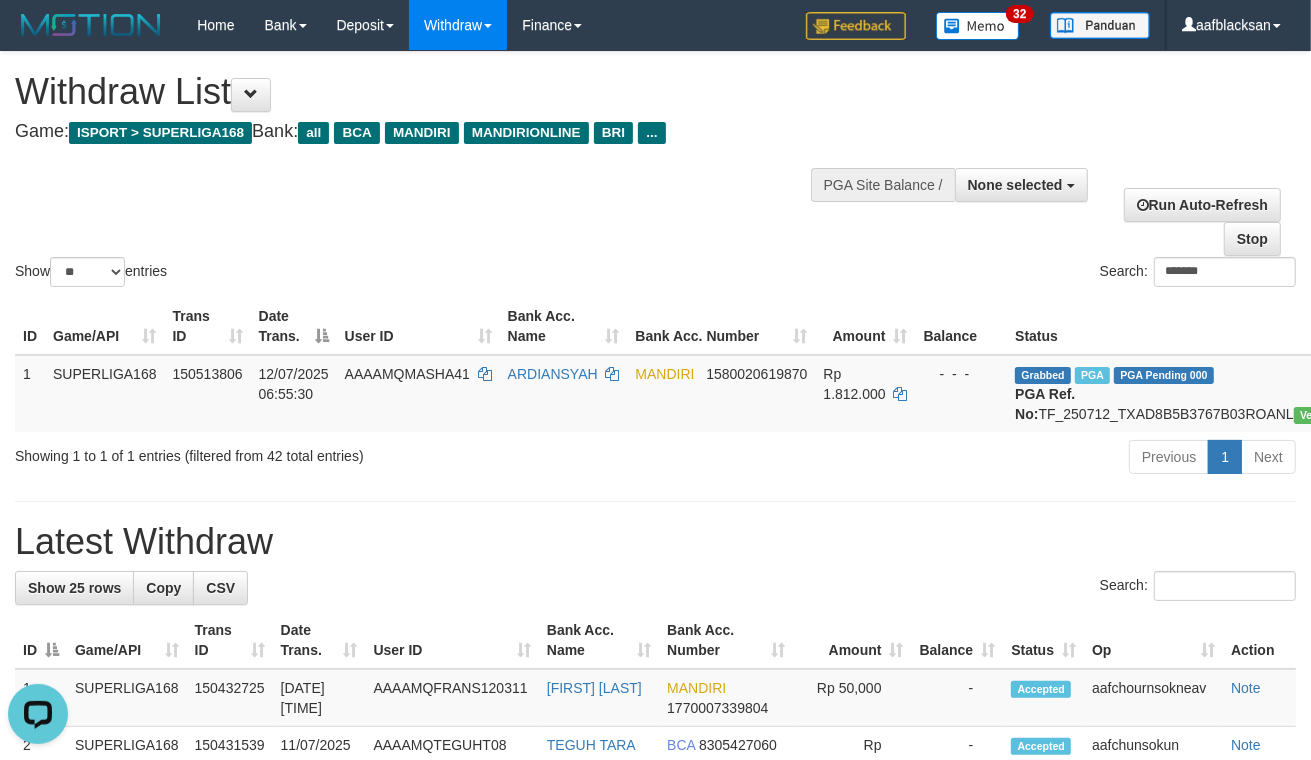 click on "**********" at bounding box center (655, 1140) 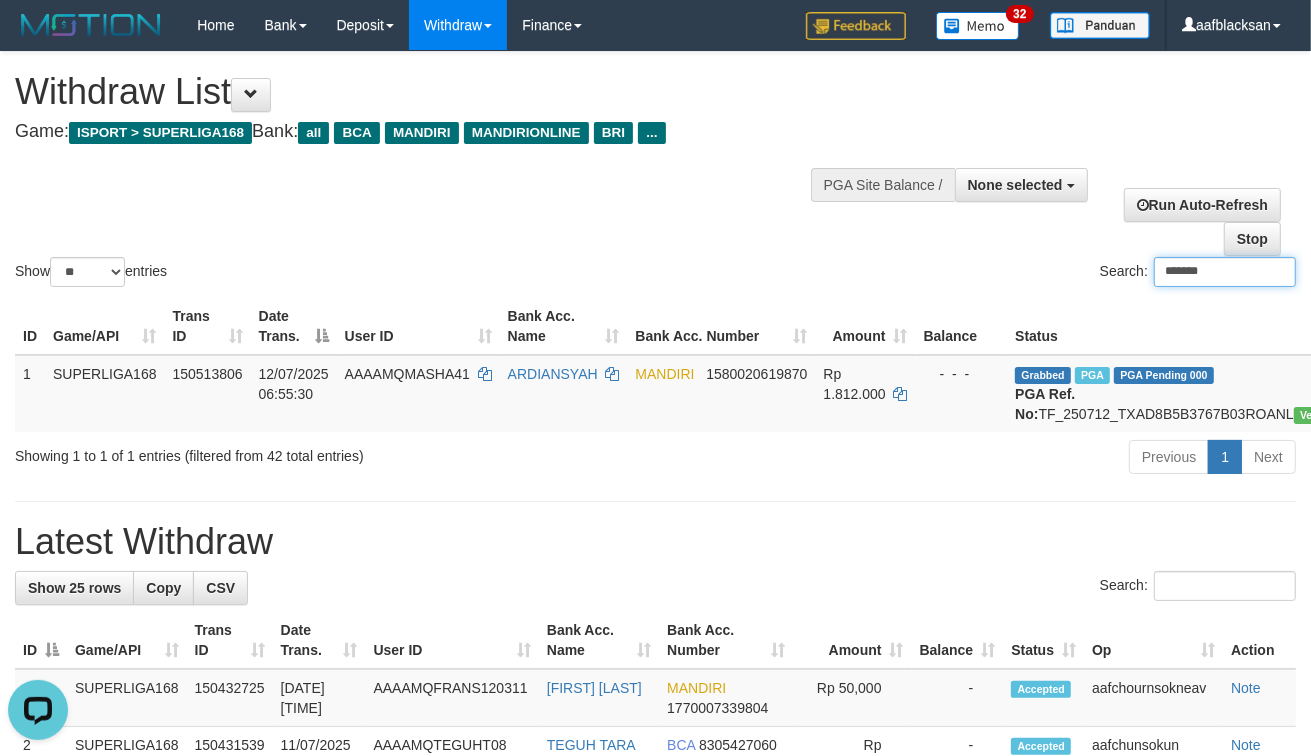 click on "*******" at bounding box center [1225, 272] 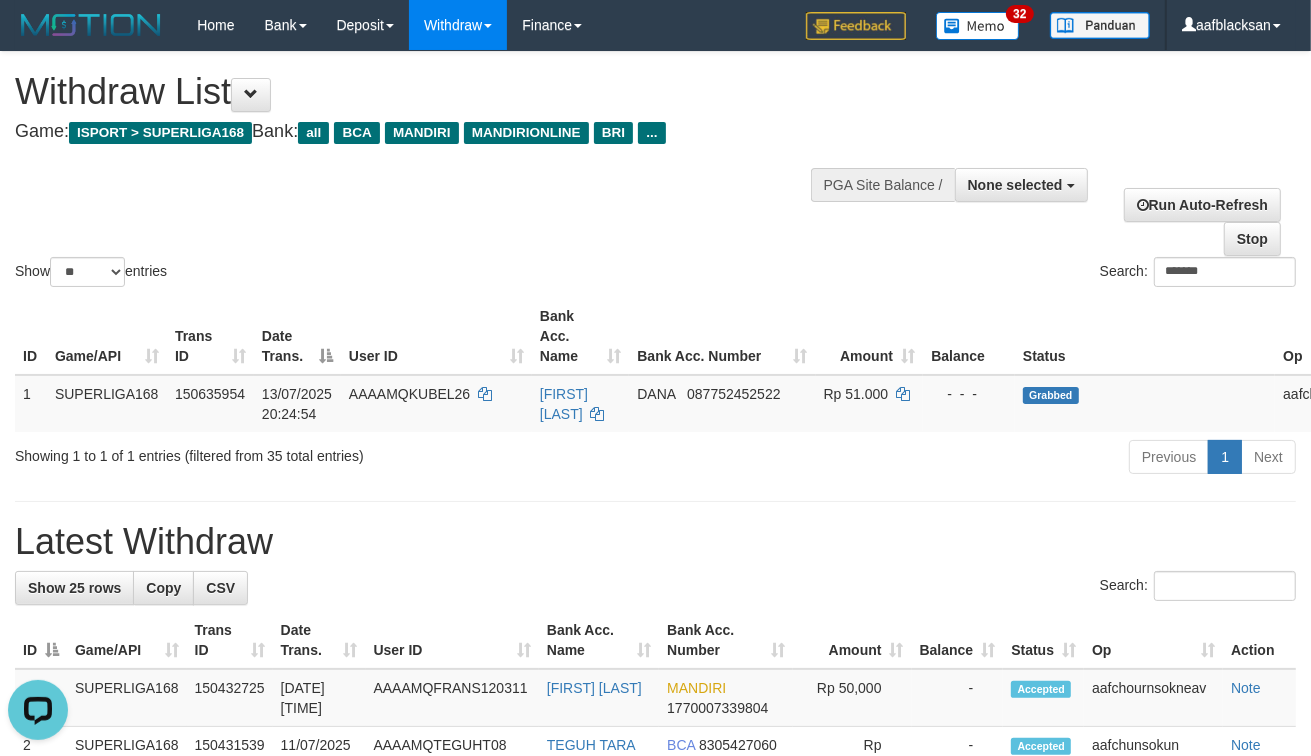 drag, startPoint x: 780, startPoint y: 551, endPoint x: 708, endPoint y: 461, distance: 115.25623 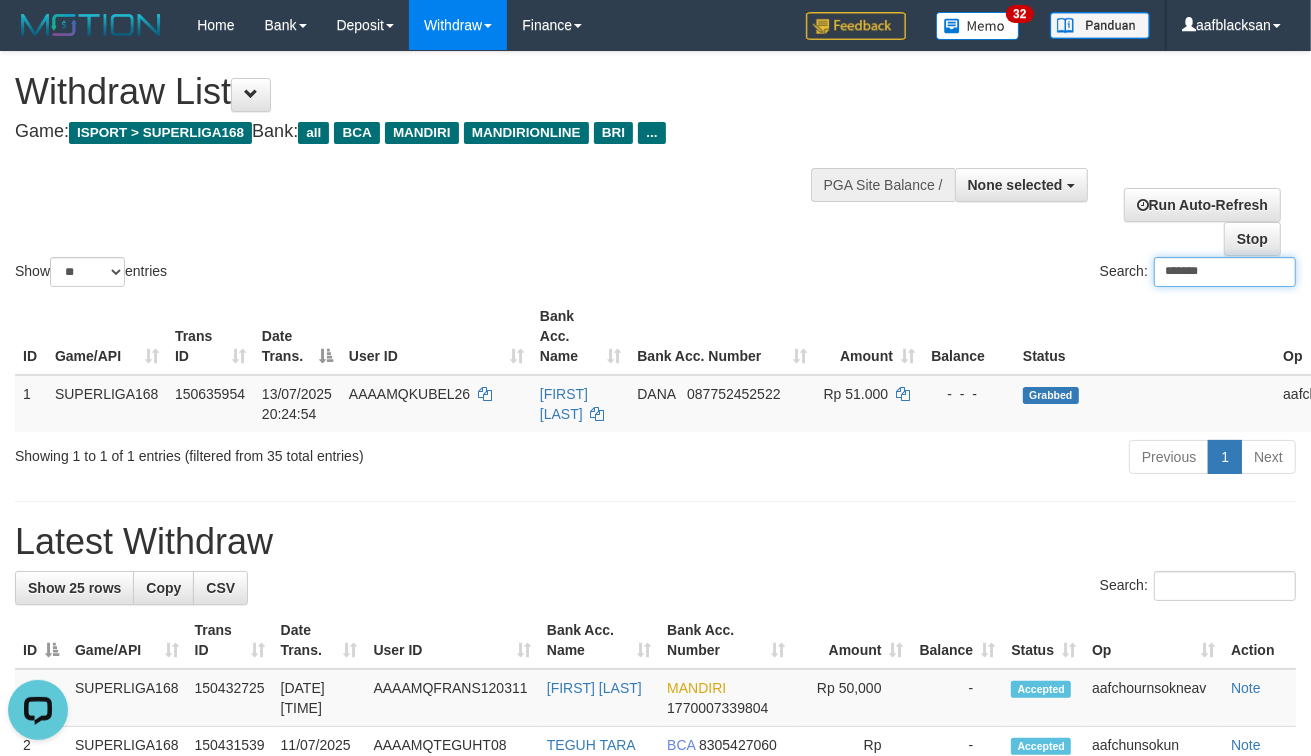 click on "*******" at bounding box center (1225, 272) 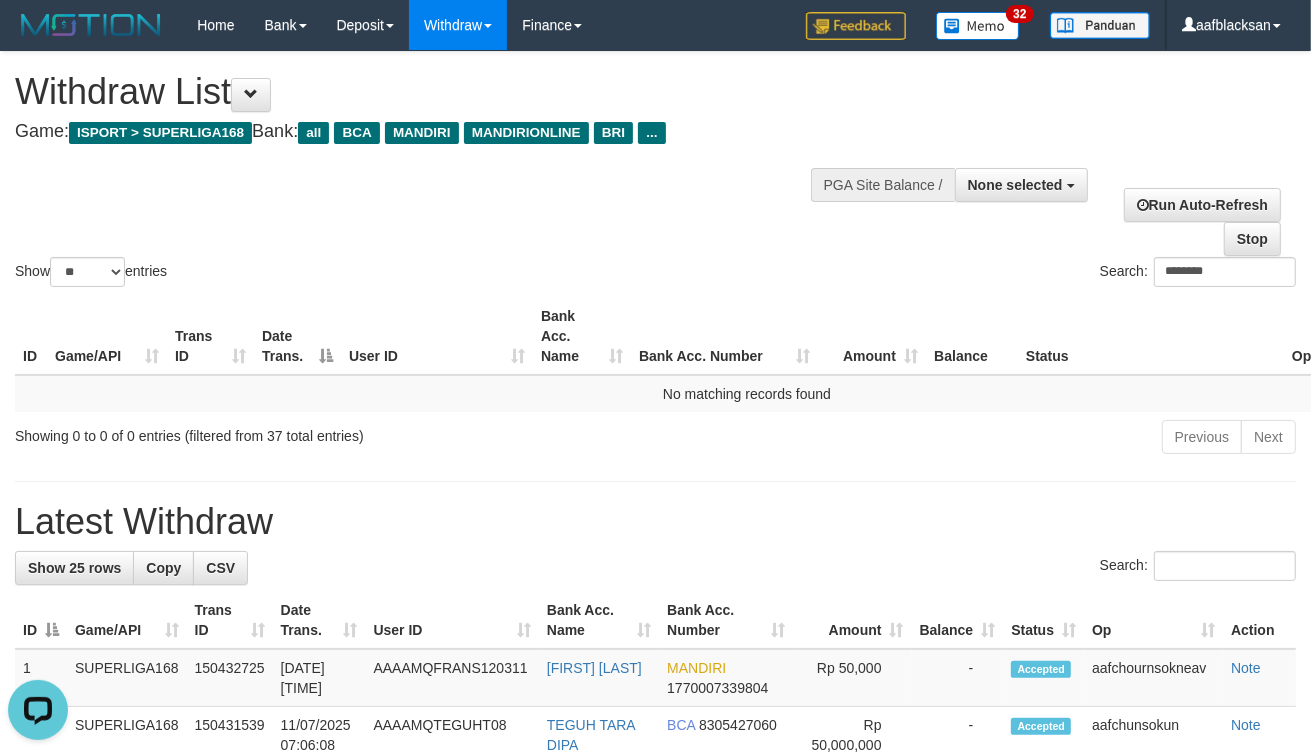 click on "**********" at bounding box center (655, 1130) 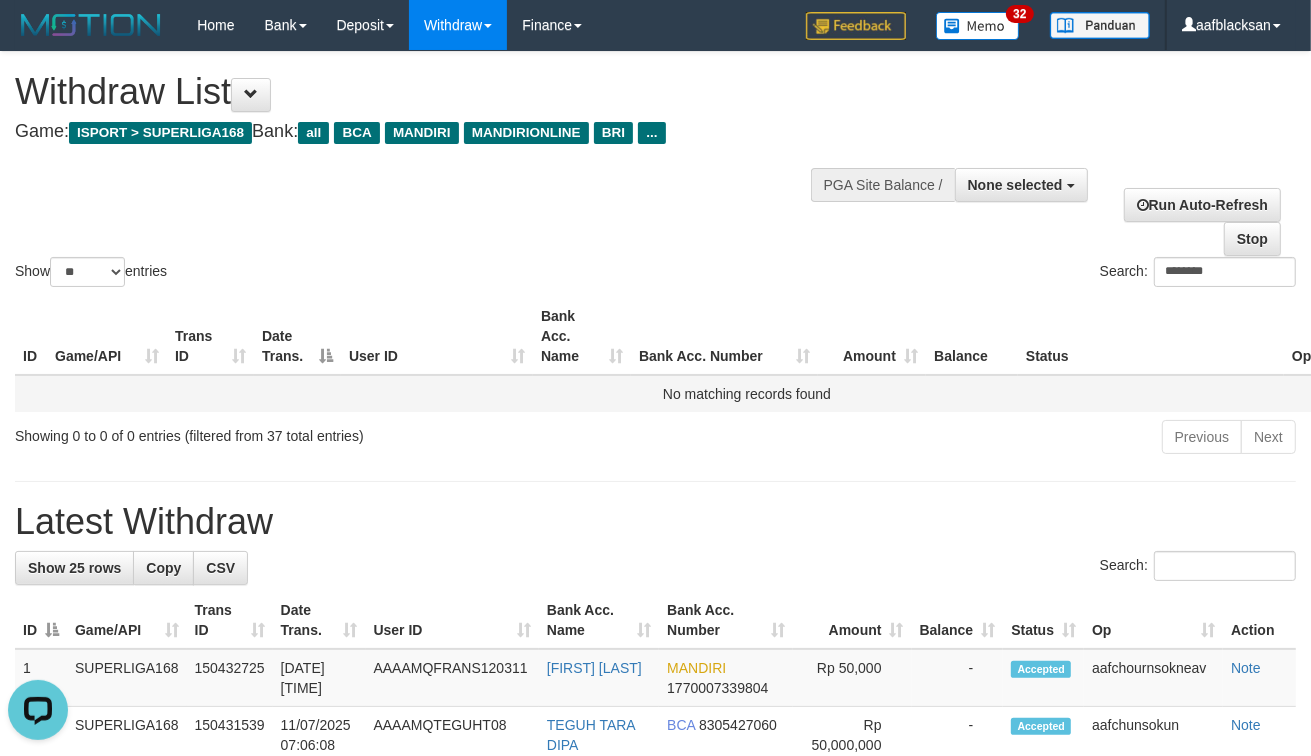 drag, startPoint x: 721, startPoint y: 461, endPoint x: 813, endPoint y: 402, distance: 109.29318 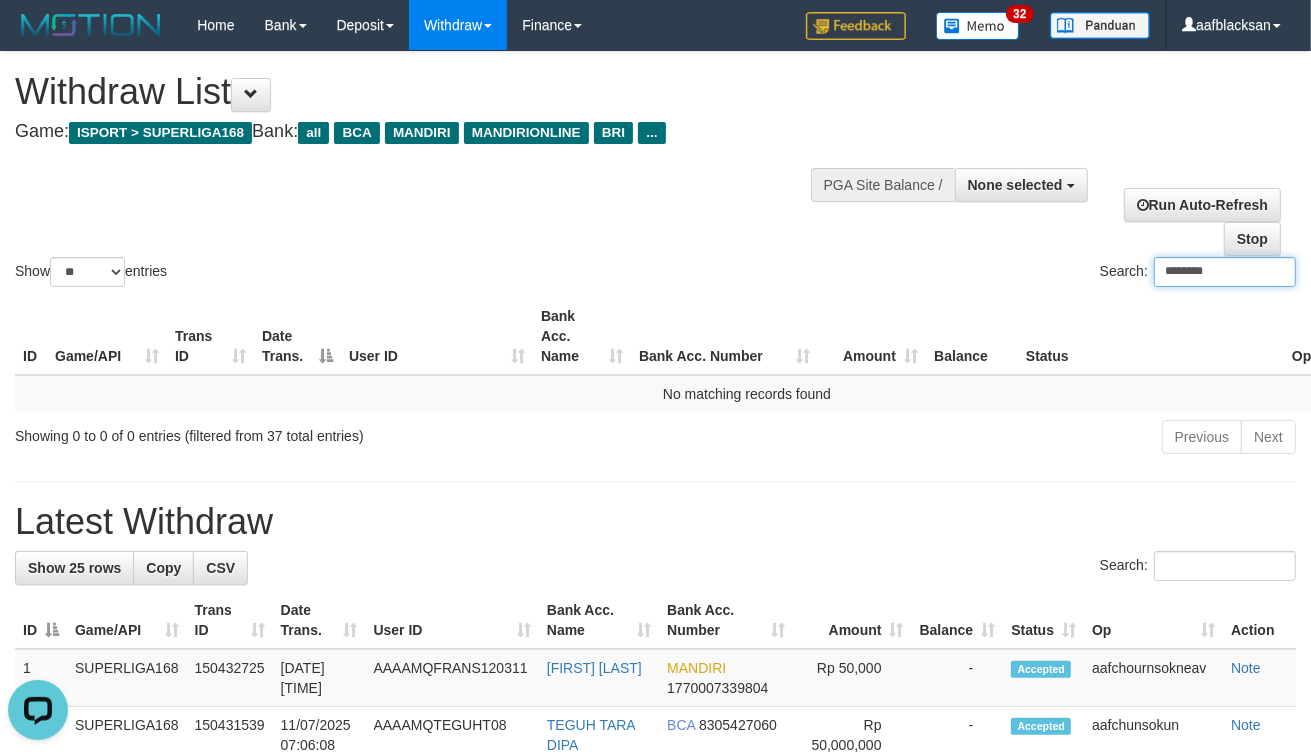 click on "********" at bounding box center (1225, 272) 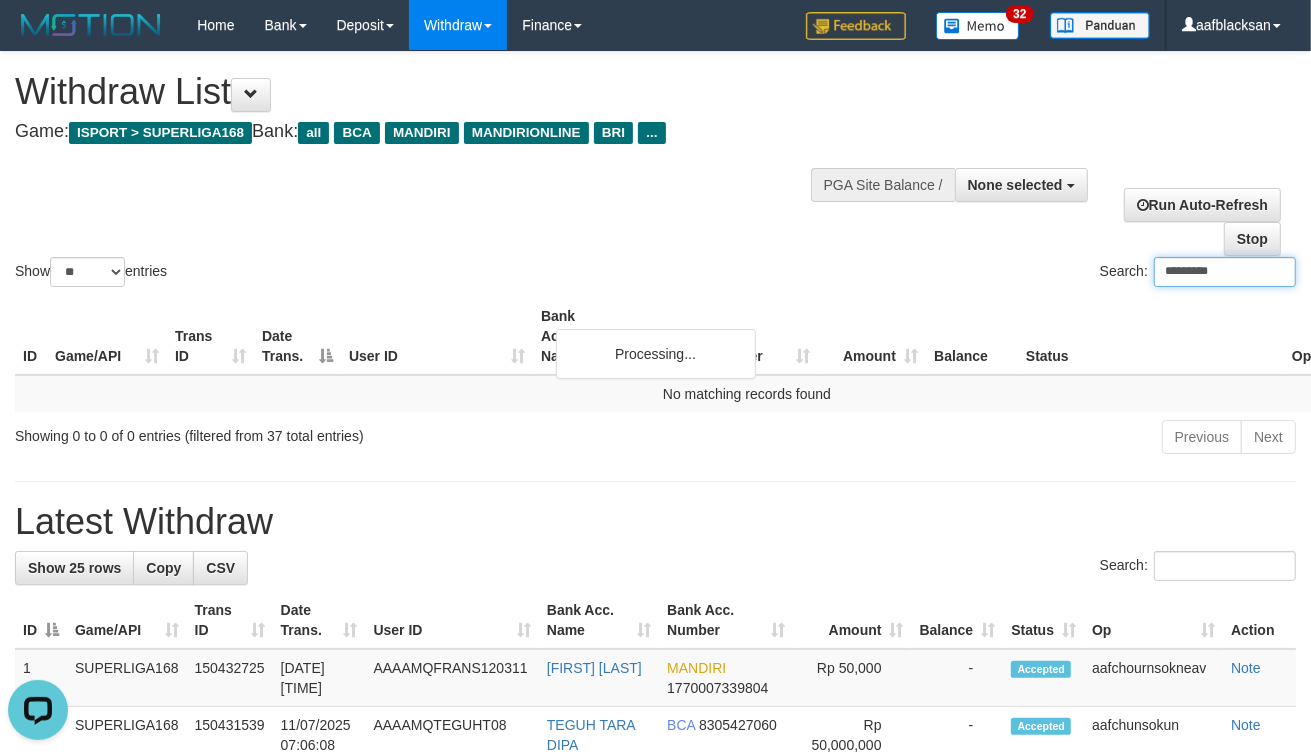 type on "*********" 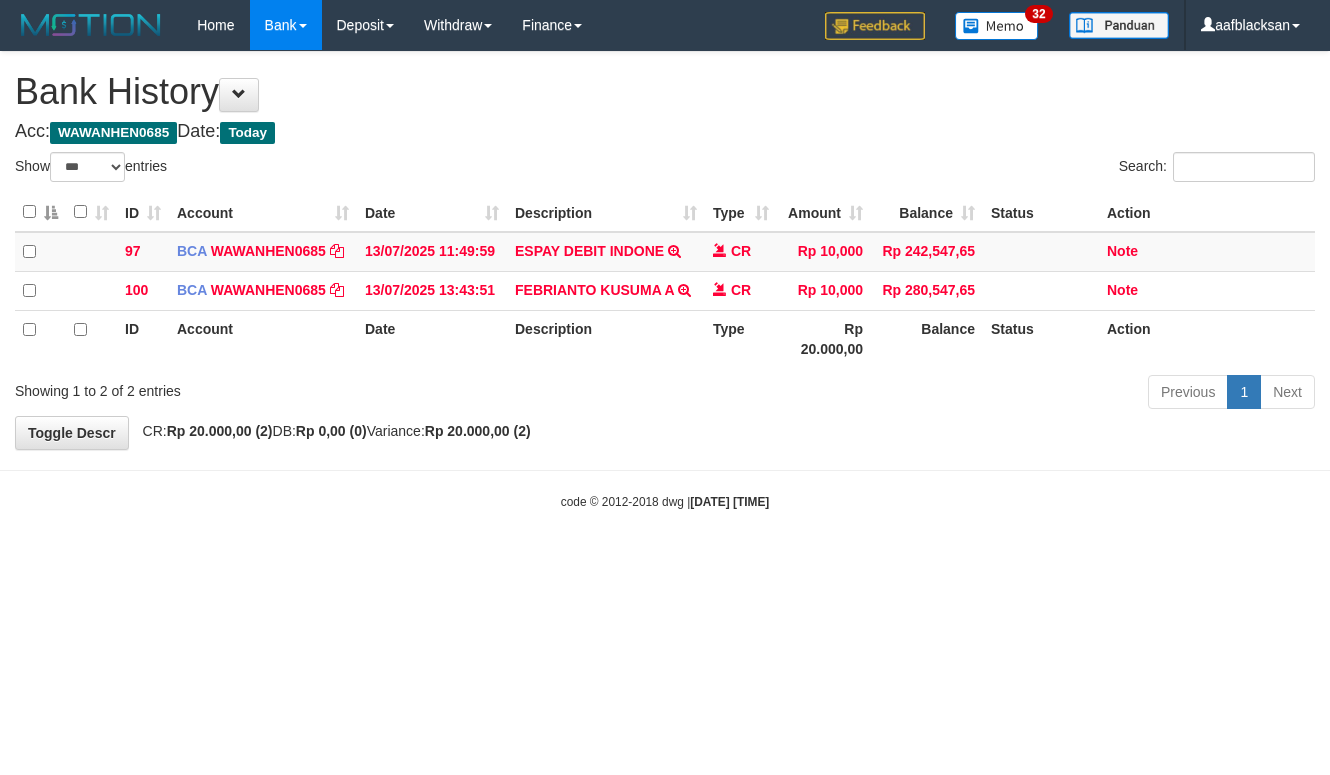 select on "***" 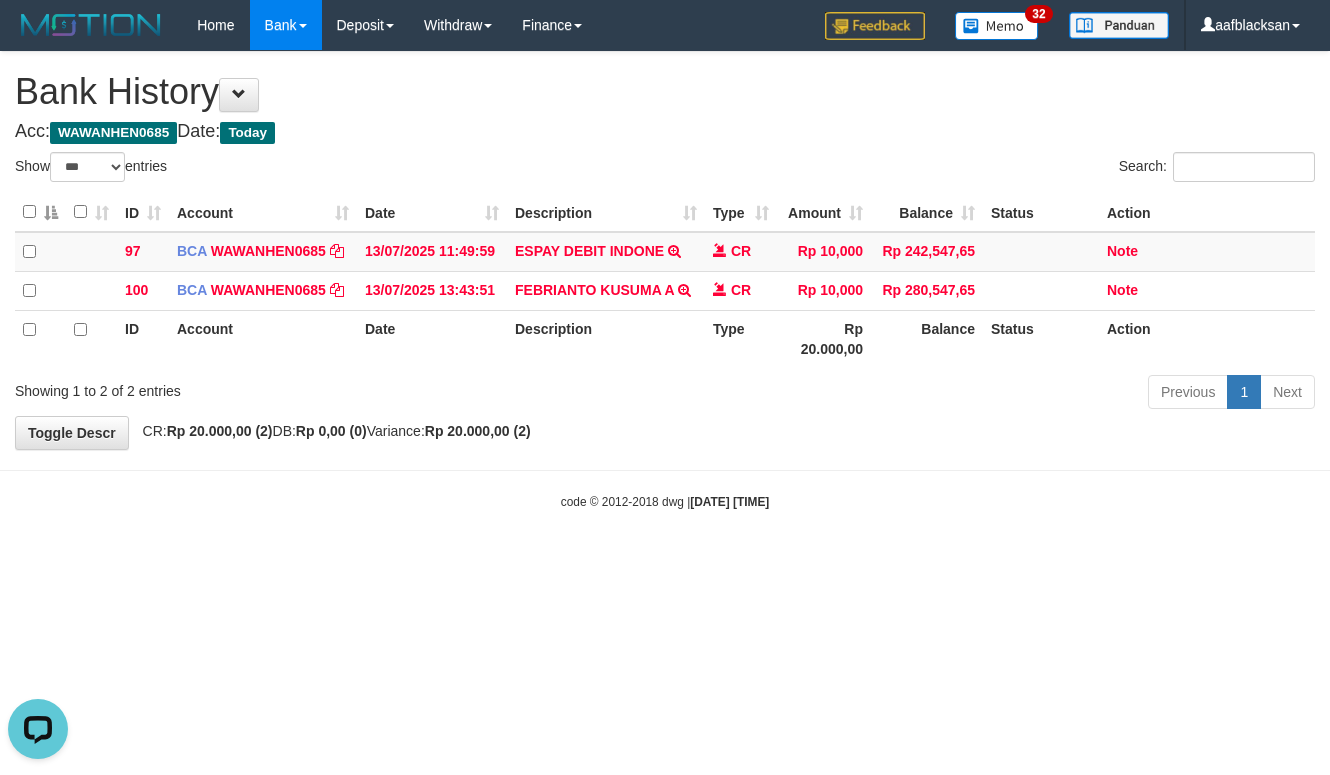 scroll, scrollTop: 0, scrollLeft: 0, axis: both 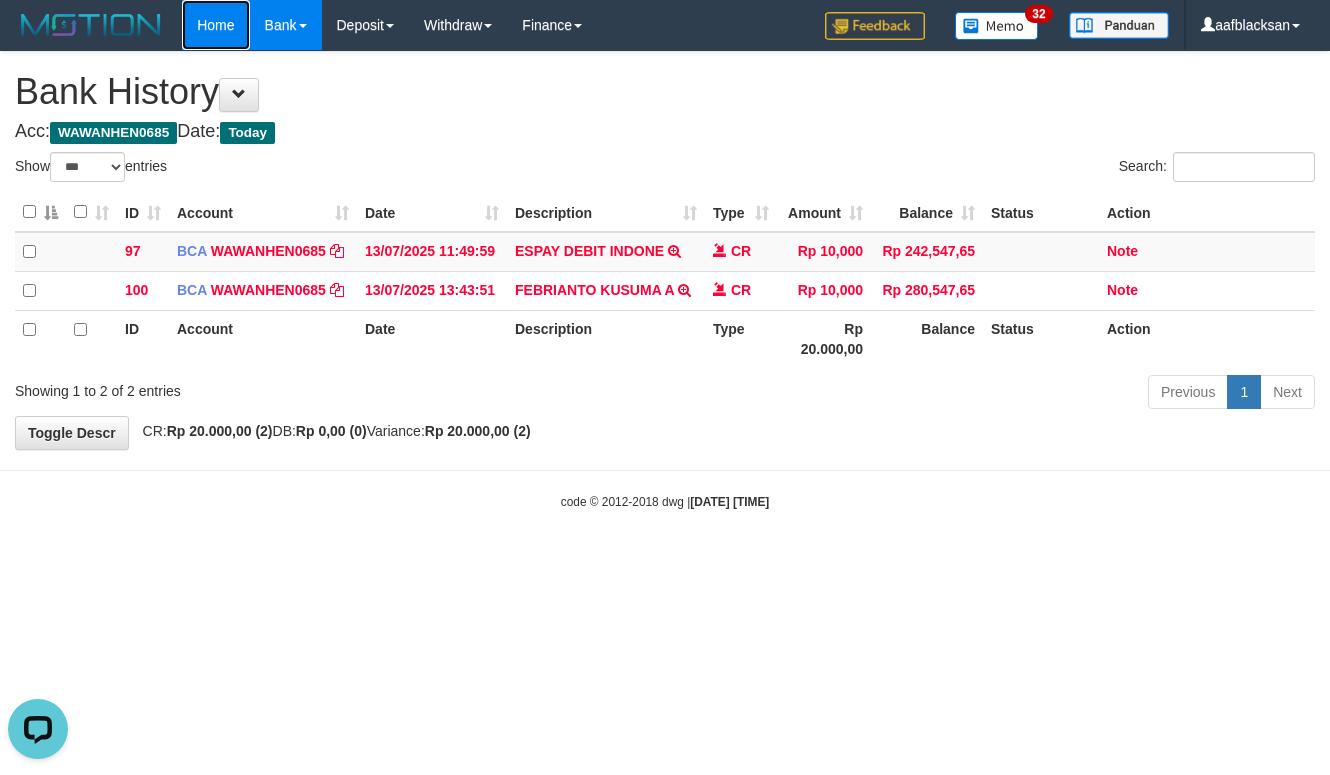 click on "Home" at bounding box center [215, 25] 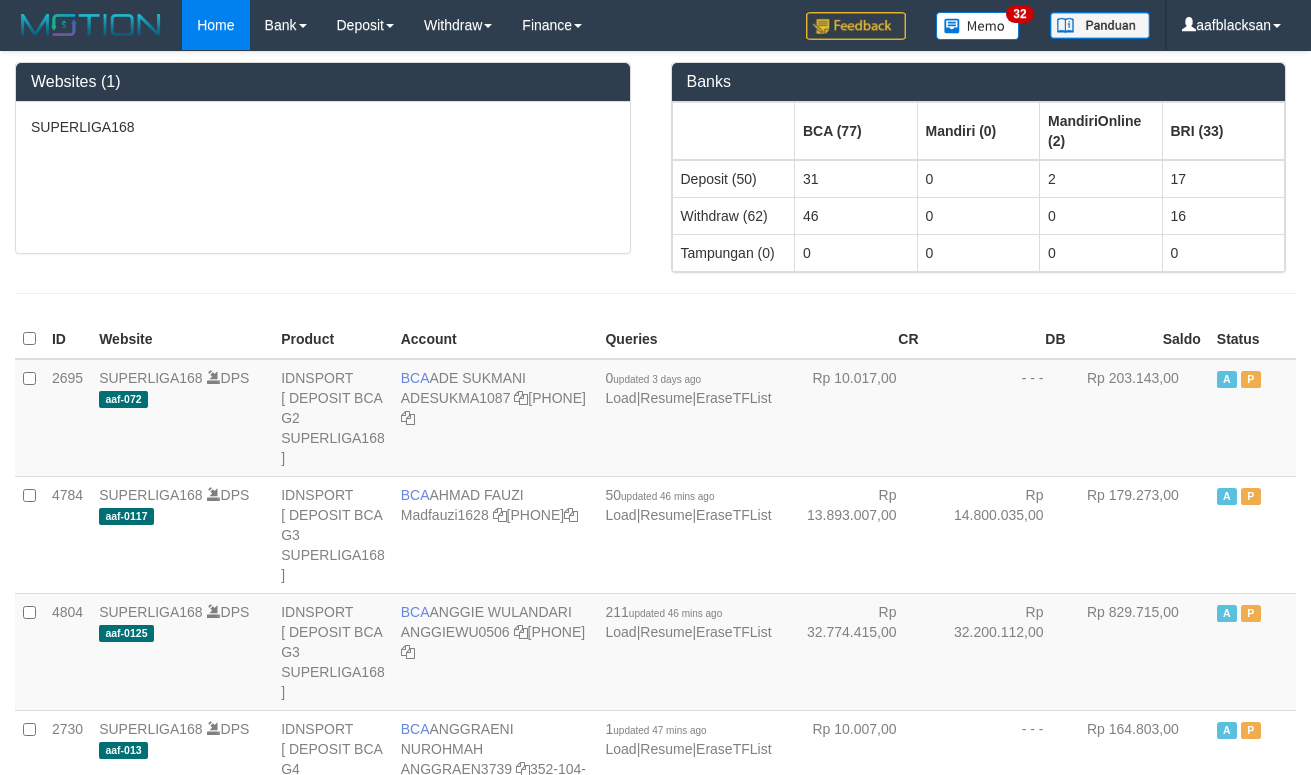 scroll, scrollTop: 0, scrollLeft: 0, axis: both 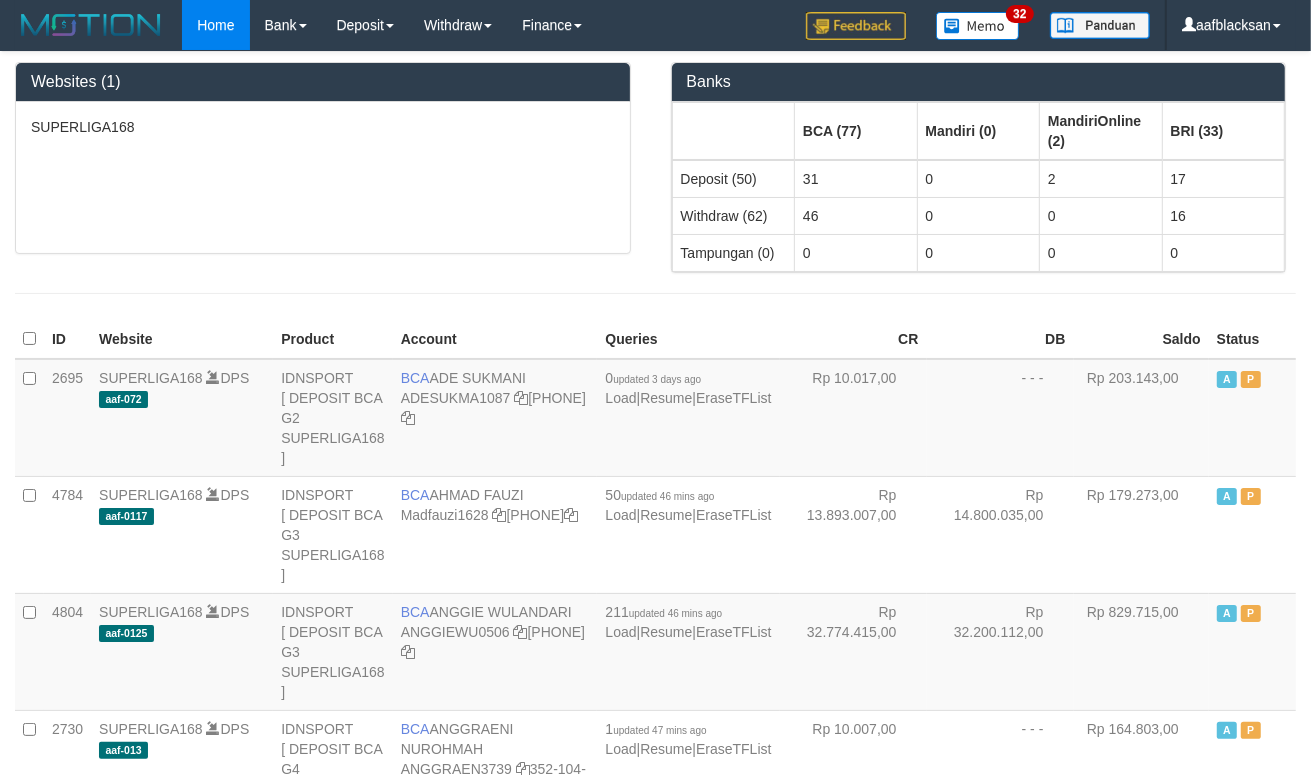 click at bounding box center [655, 293] 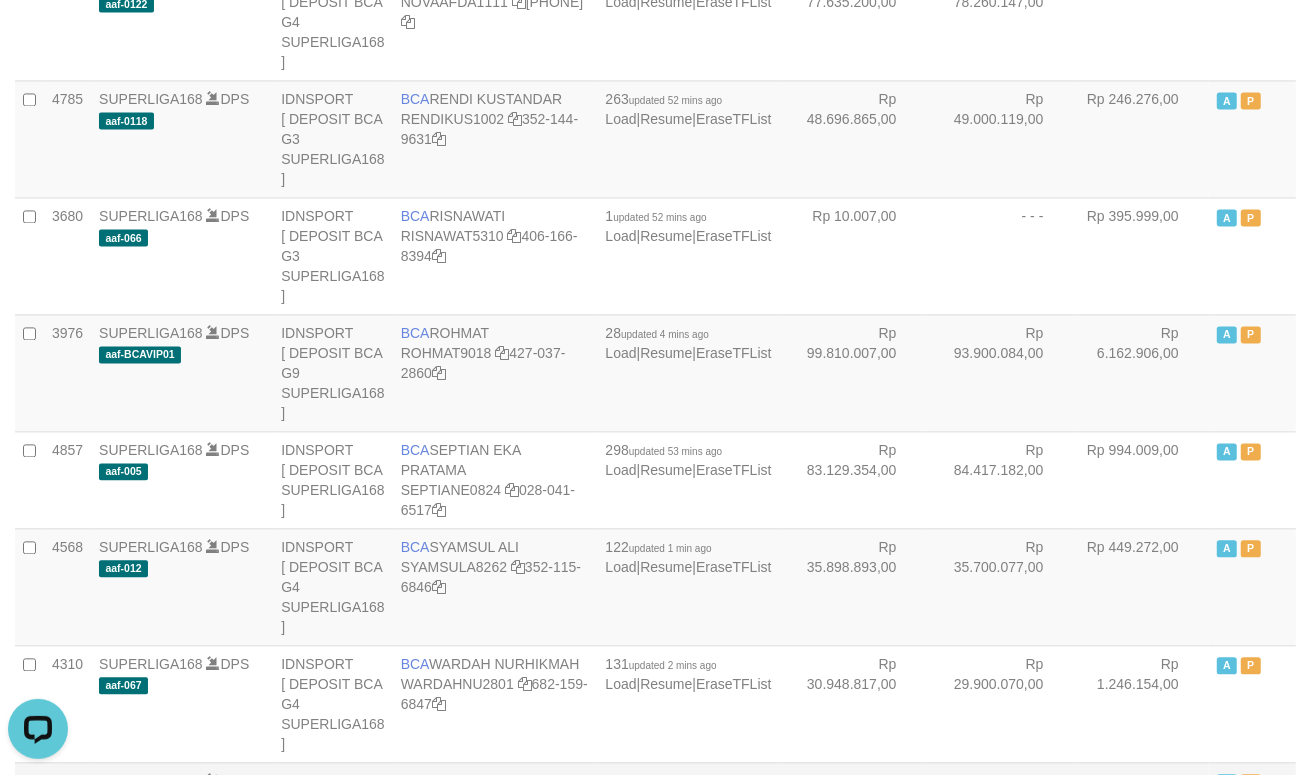 scroll, scrollTop: 0, scrollLeft: 0, axis: both 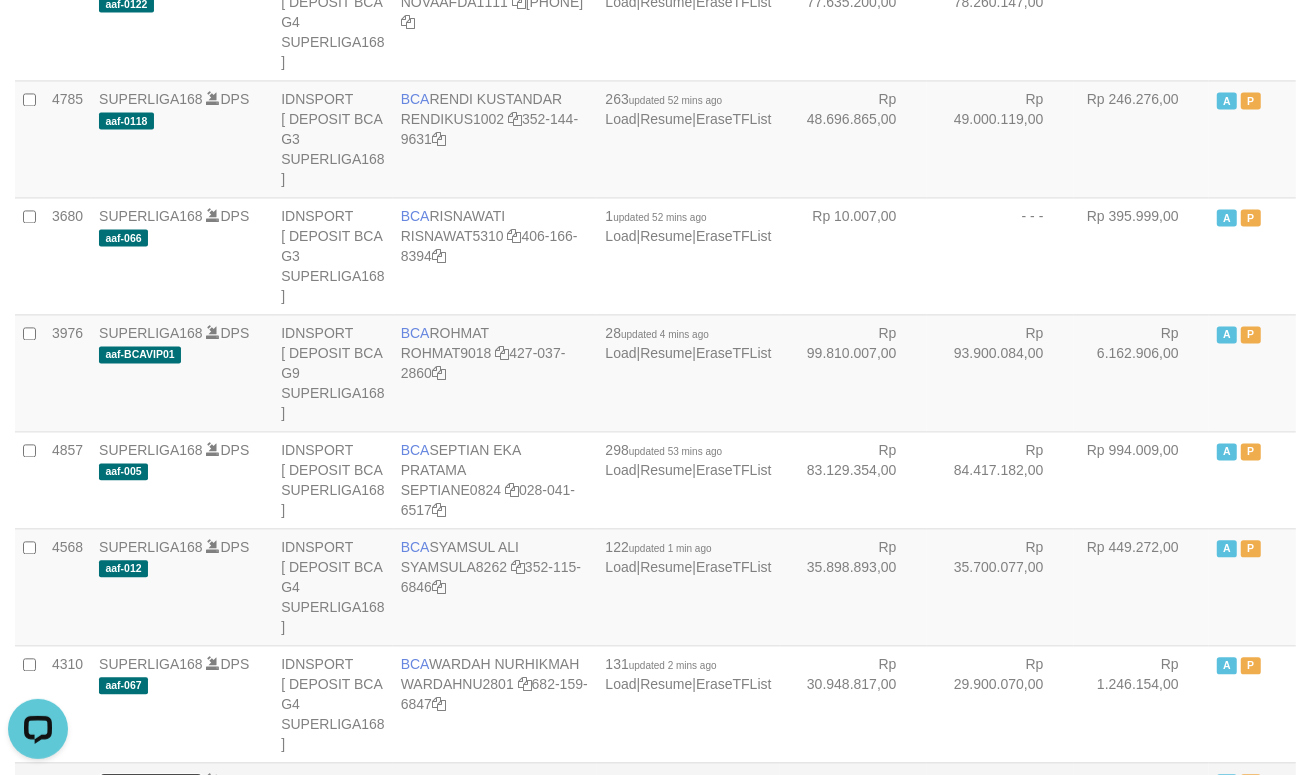 click on "SUPERLIGA168" at bounding box center (151, 781) 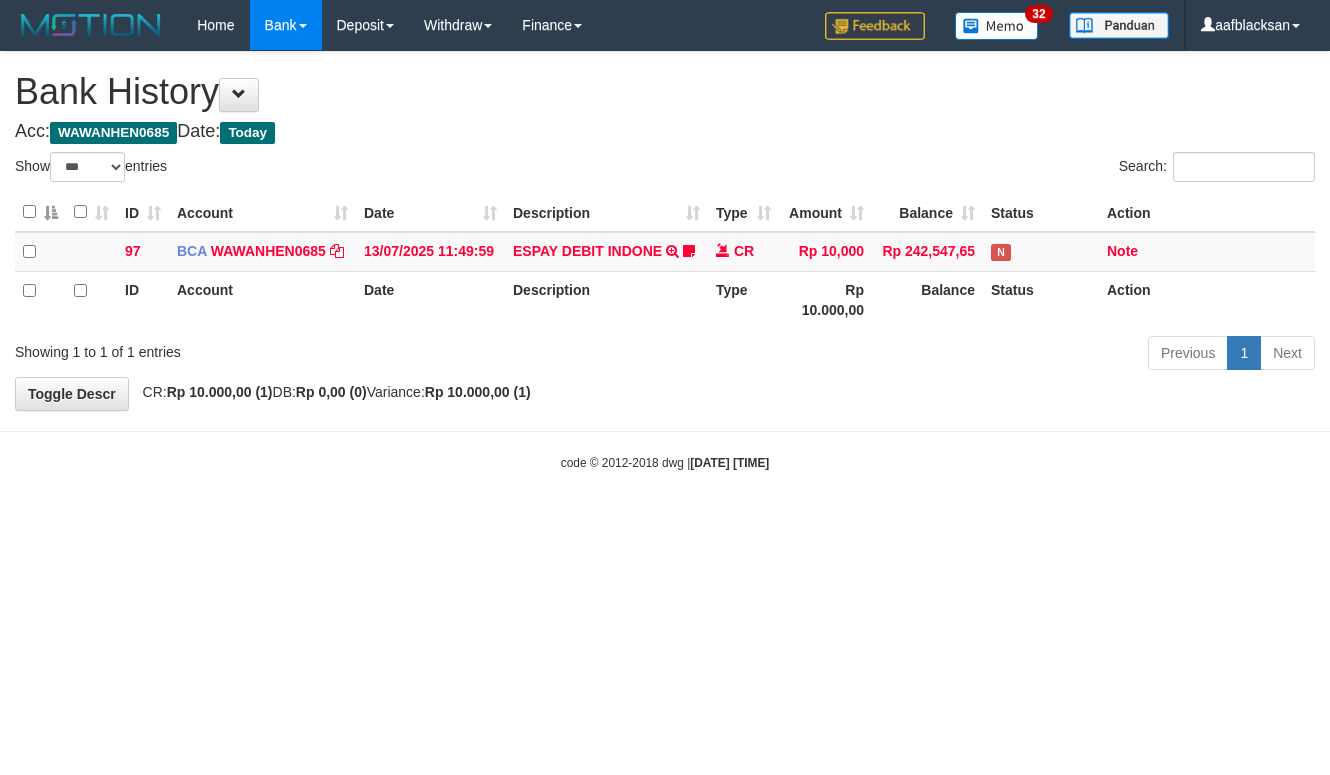select on "***" 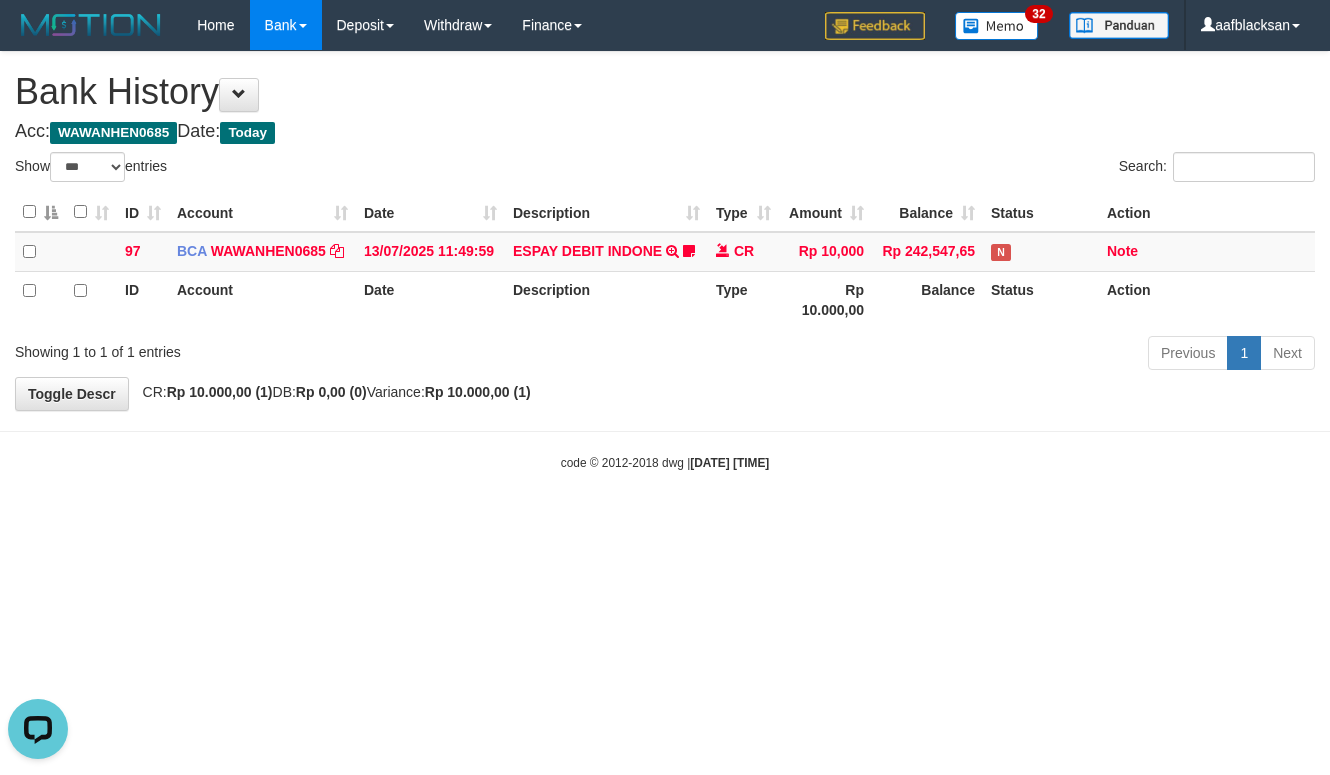 scroll, scrollTop: 0, scrollLeft: 0, axis: both 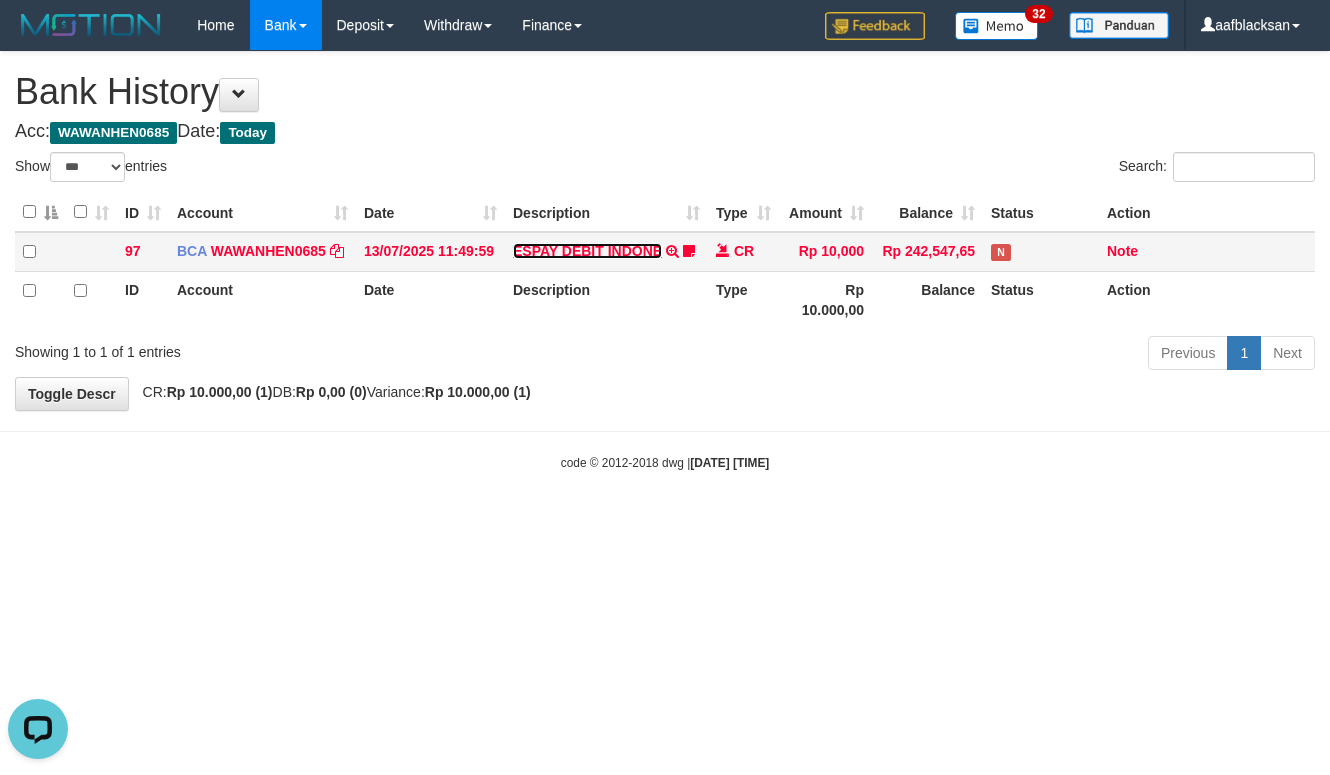 click on "ESPAY DEBIT INDONE" at bounding box center (587, 251) 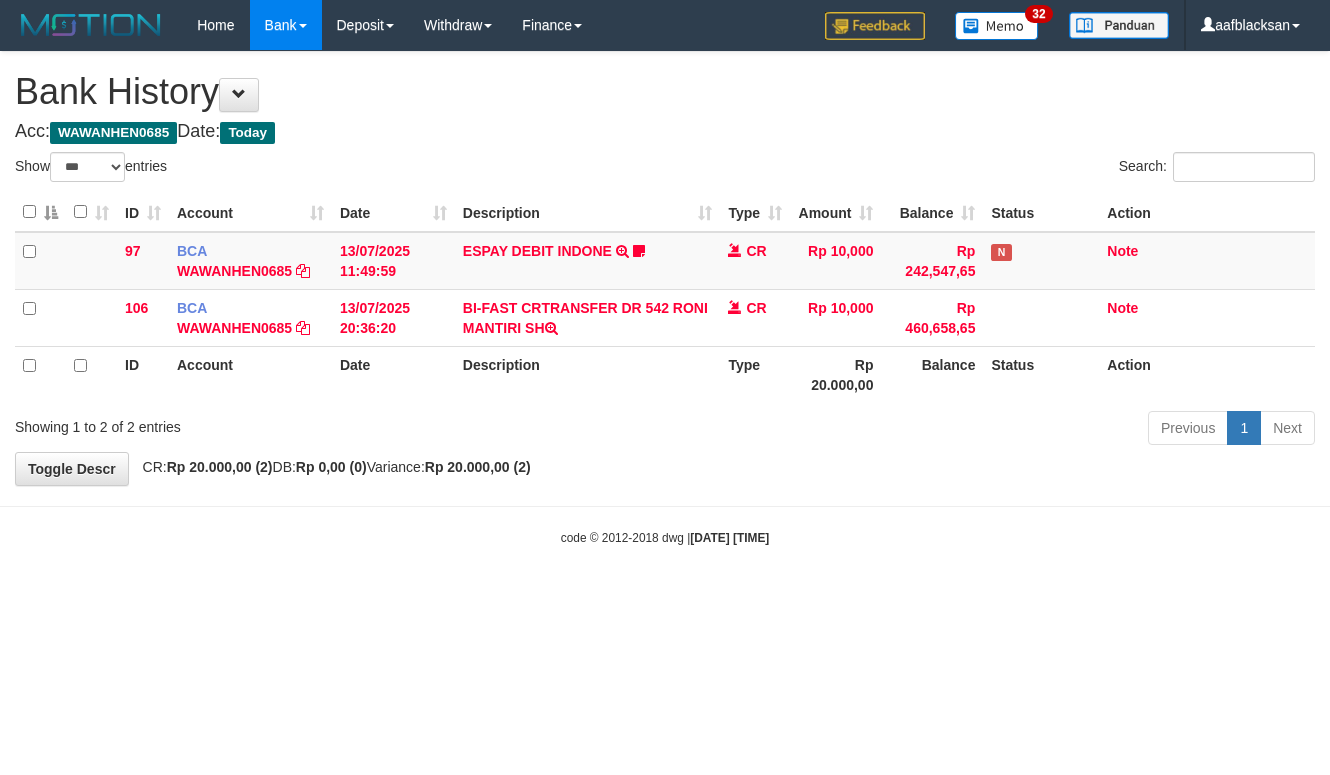 select on "***" 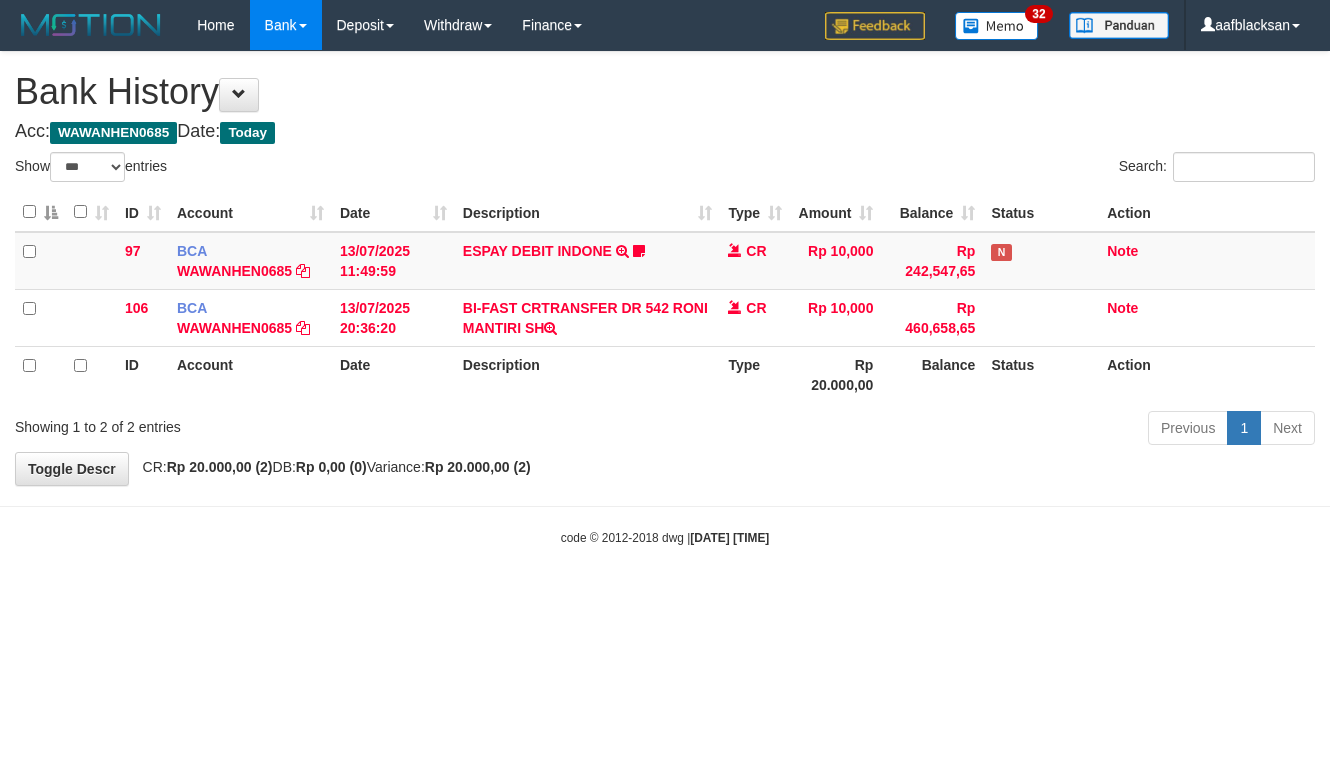 scroll, scrollTop: 0, scrollLeft: 0, axis: both 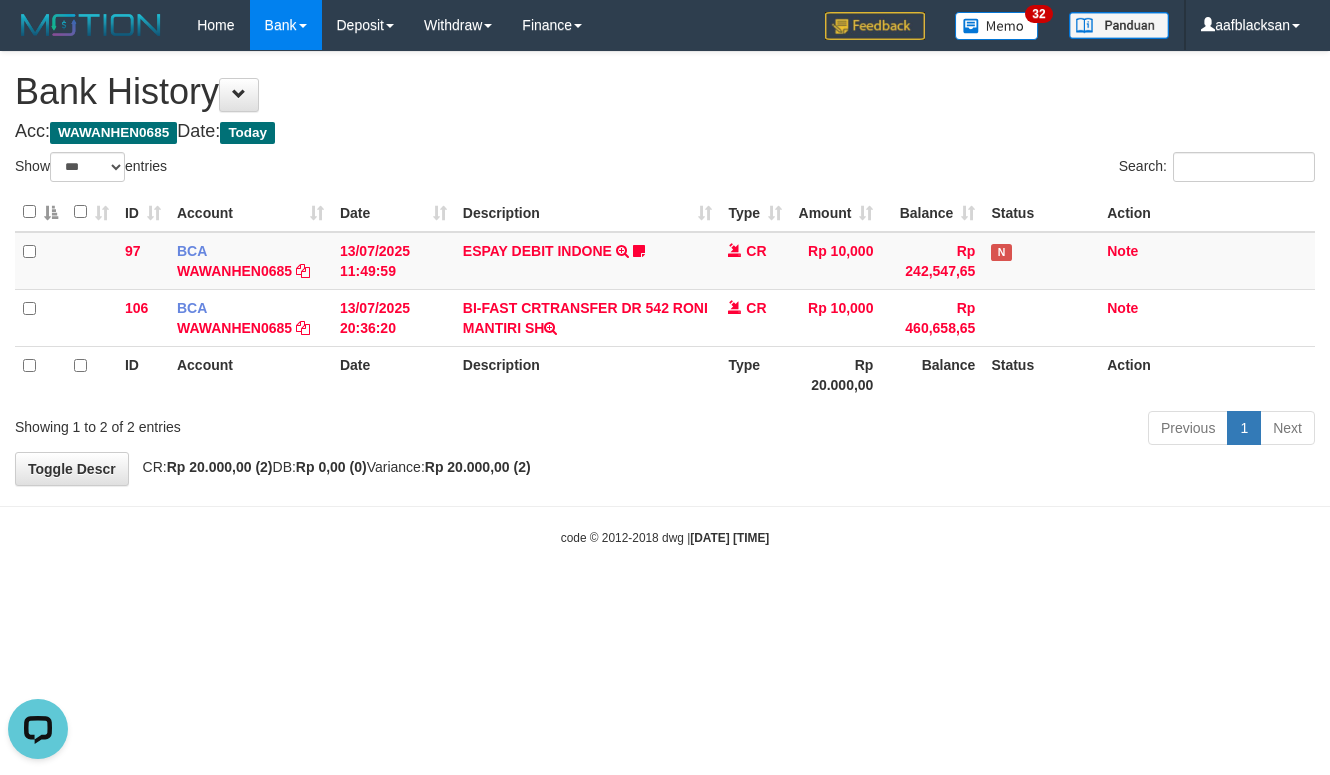 click on "Toggle navigation
Home
Bank
Mutasi Bank
Note Mutasi
Deposit
History
PGA History
Note DPS
Withdraw
WD List
Report Link
History
Finance
Financial Data
32" at bounding box center (665, 298) 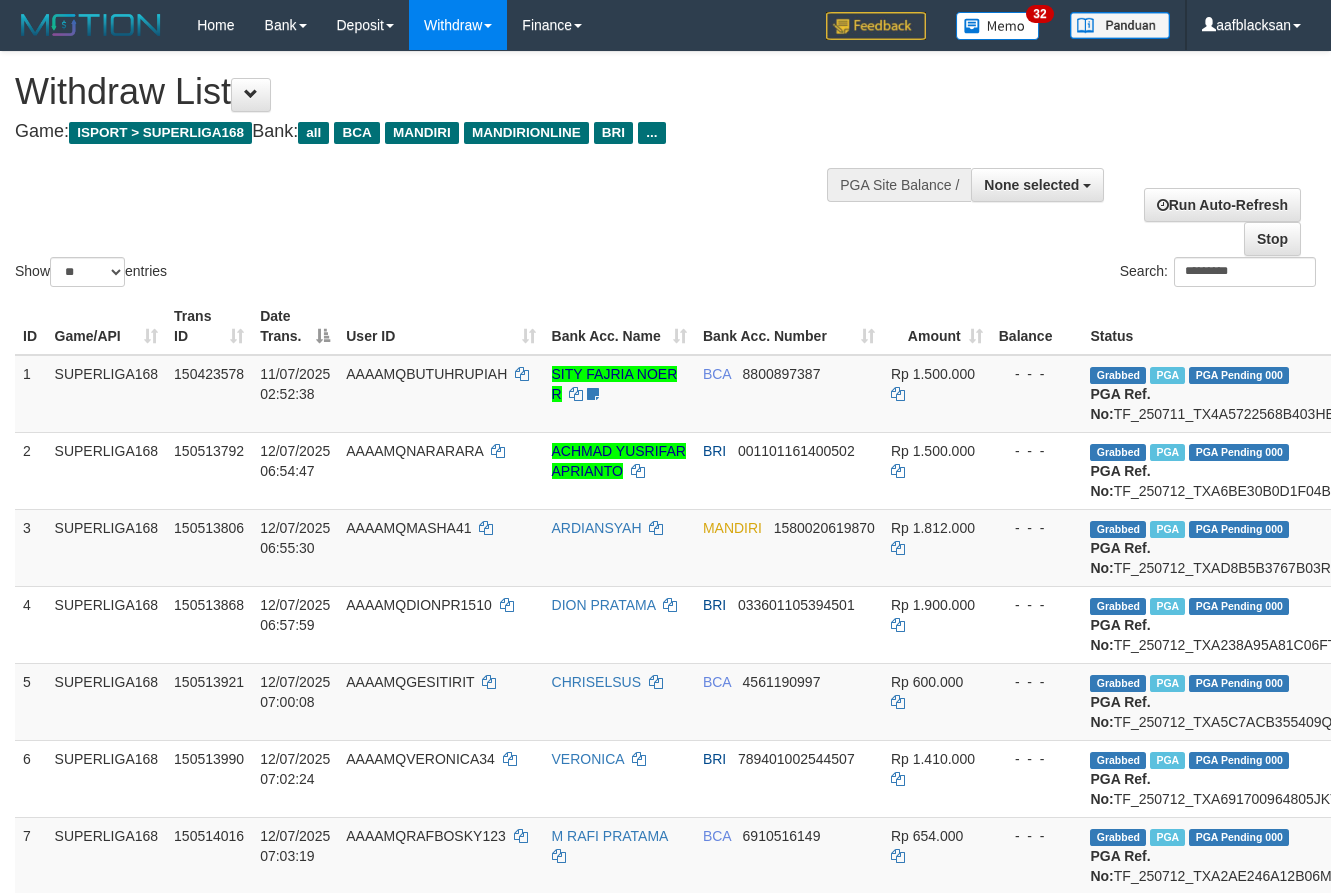 select 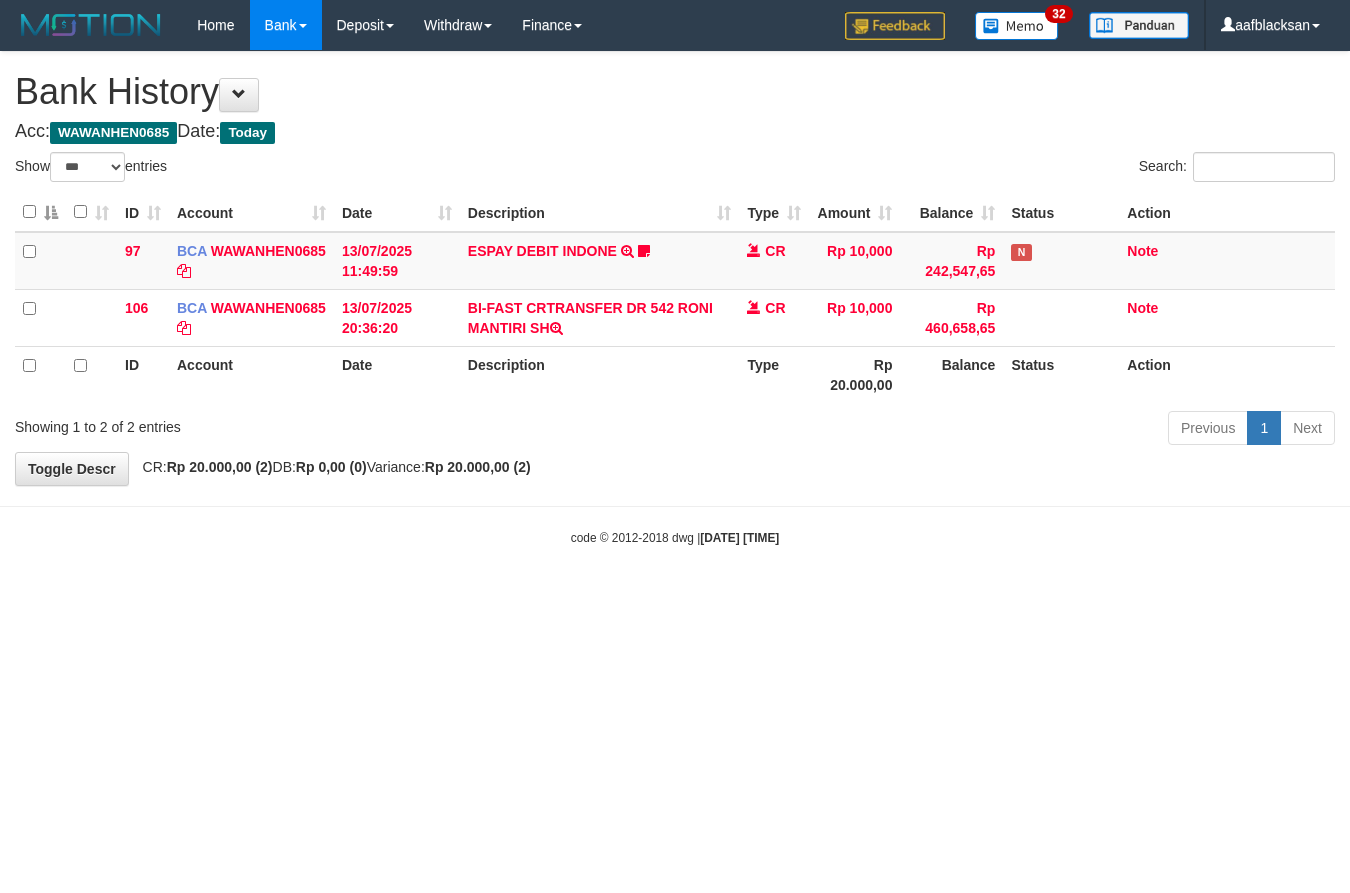 select on "***" 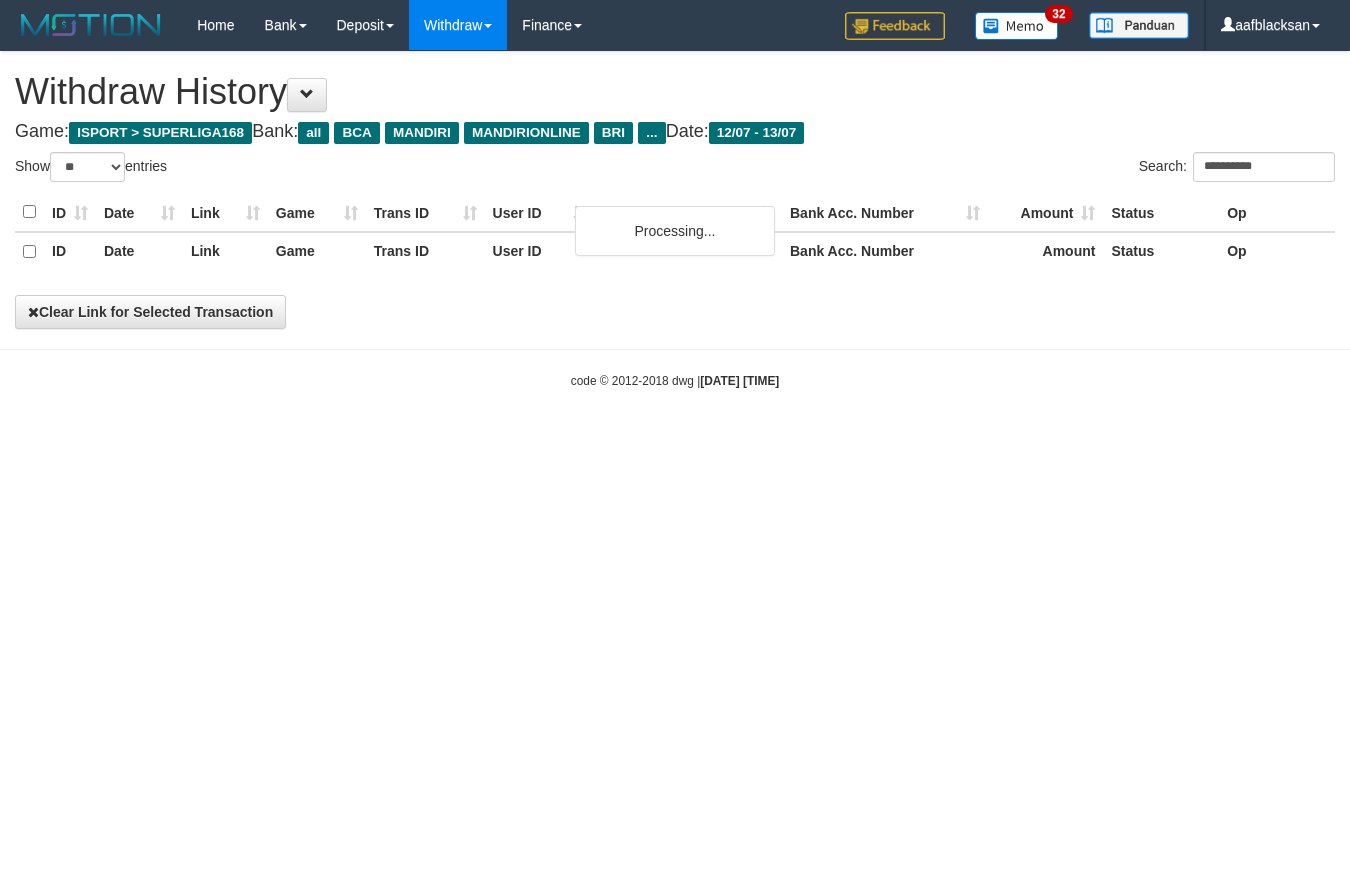 select on "**" 